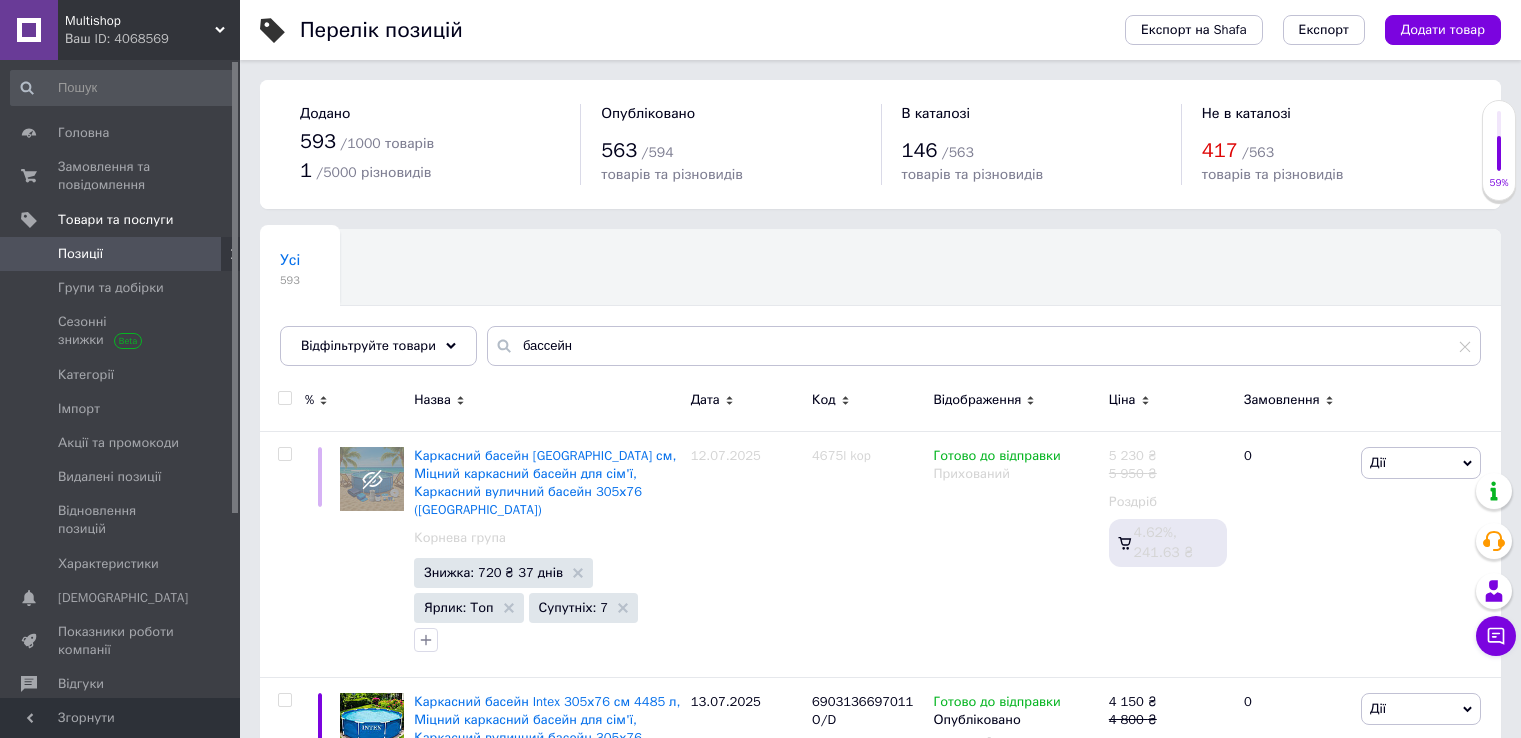 click on "Замовлення та повідомлення" at bounding box center (121, 176) 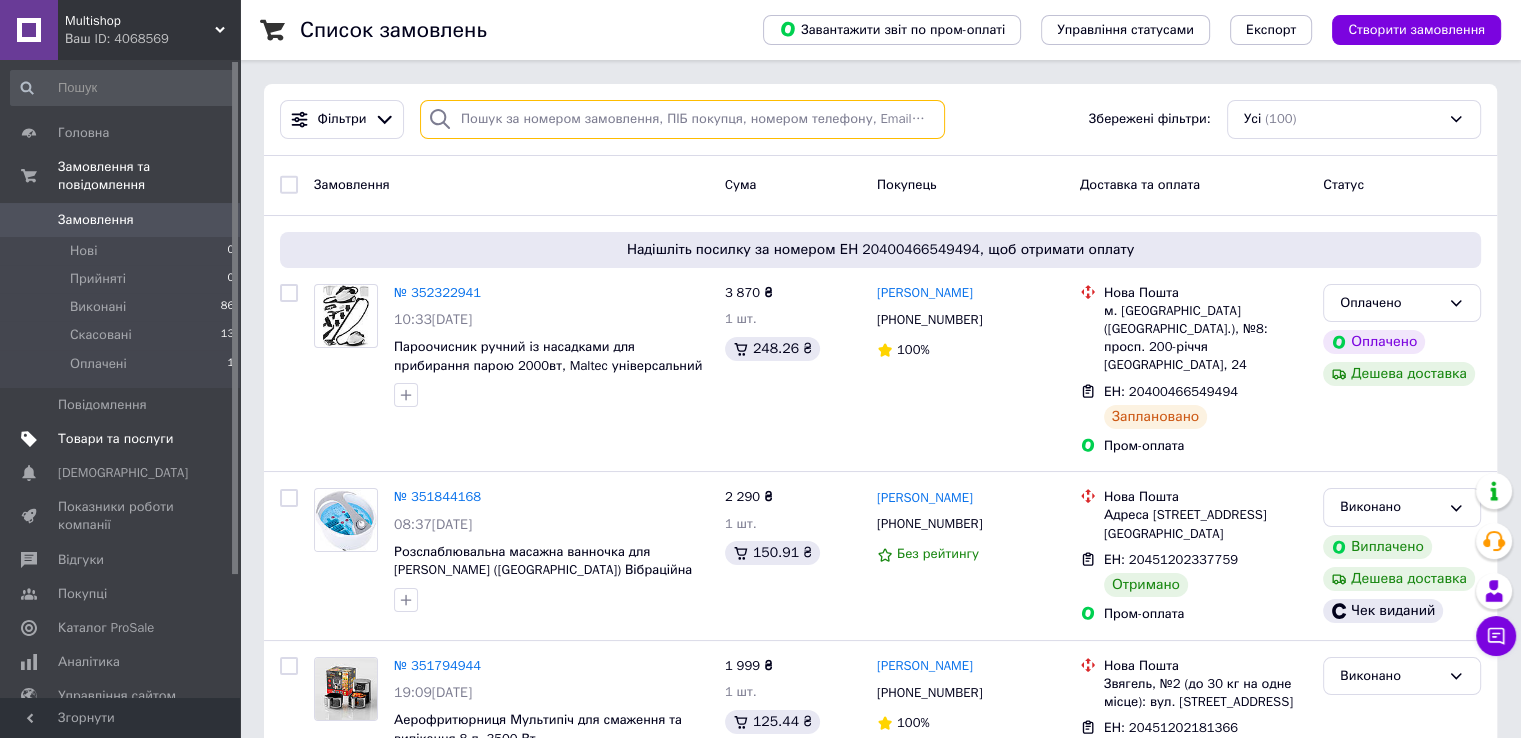click at bounding box center [682, 119] 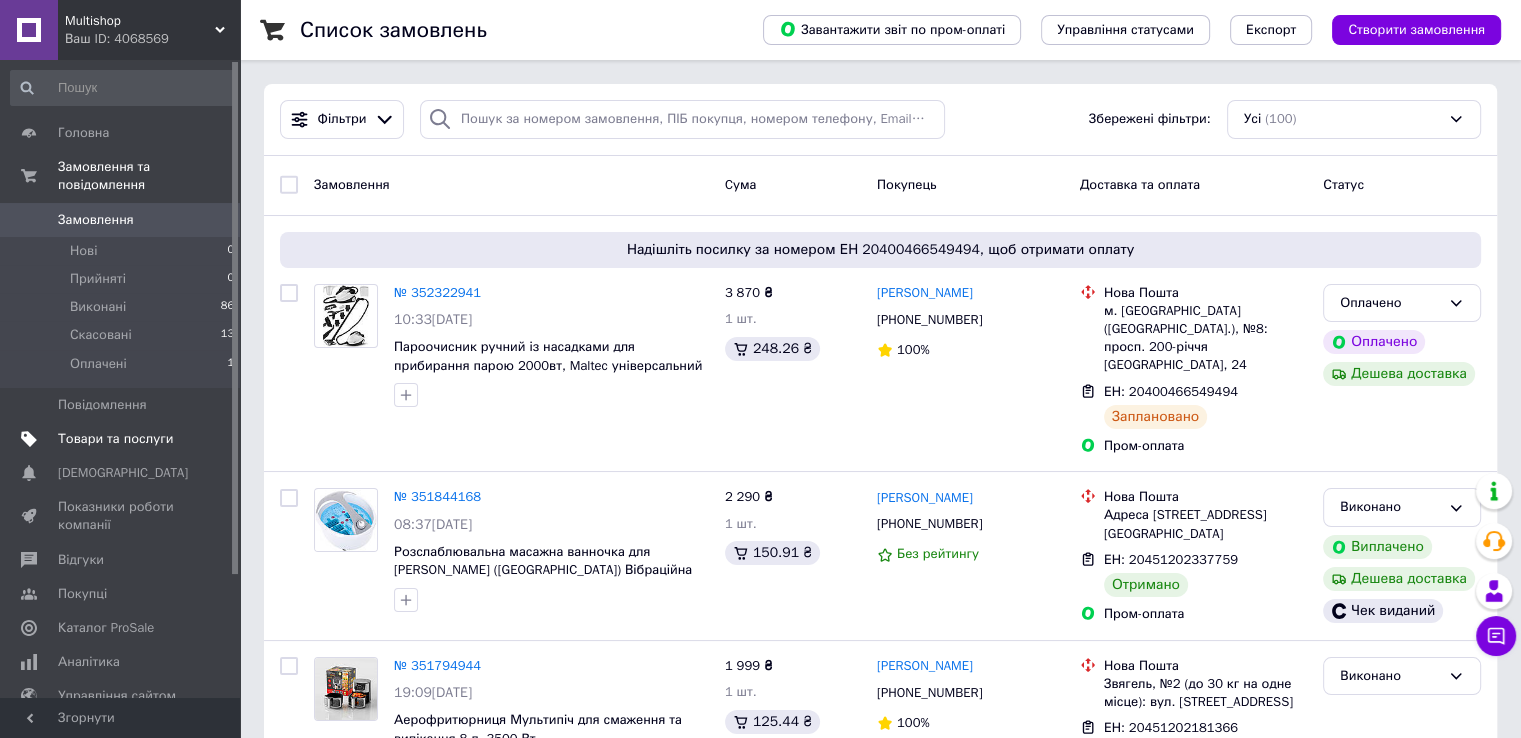 click on "Товари та послуги" at bounding box center (123, 439) 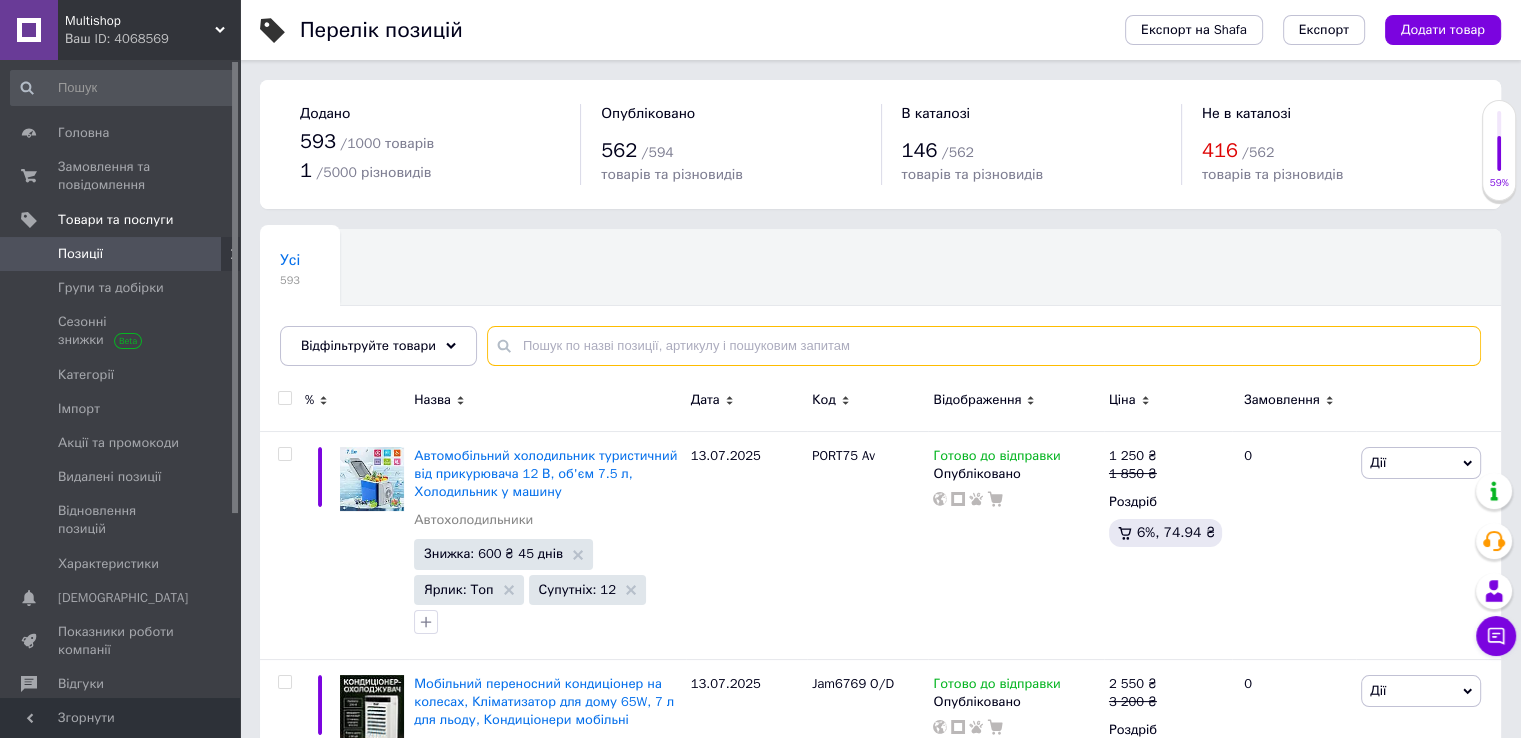 click at bounding box center (984, 346) 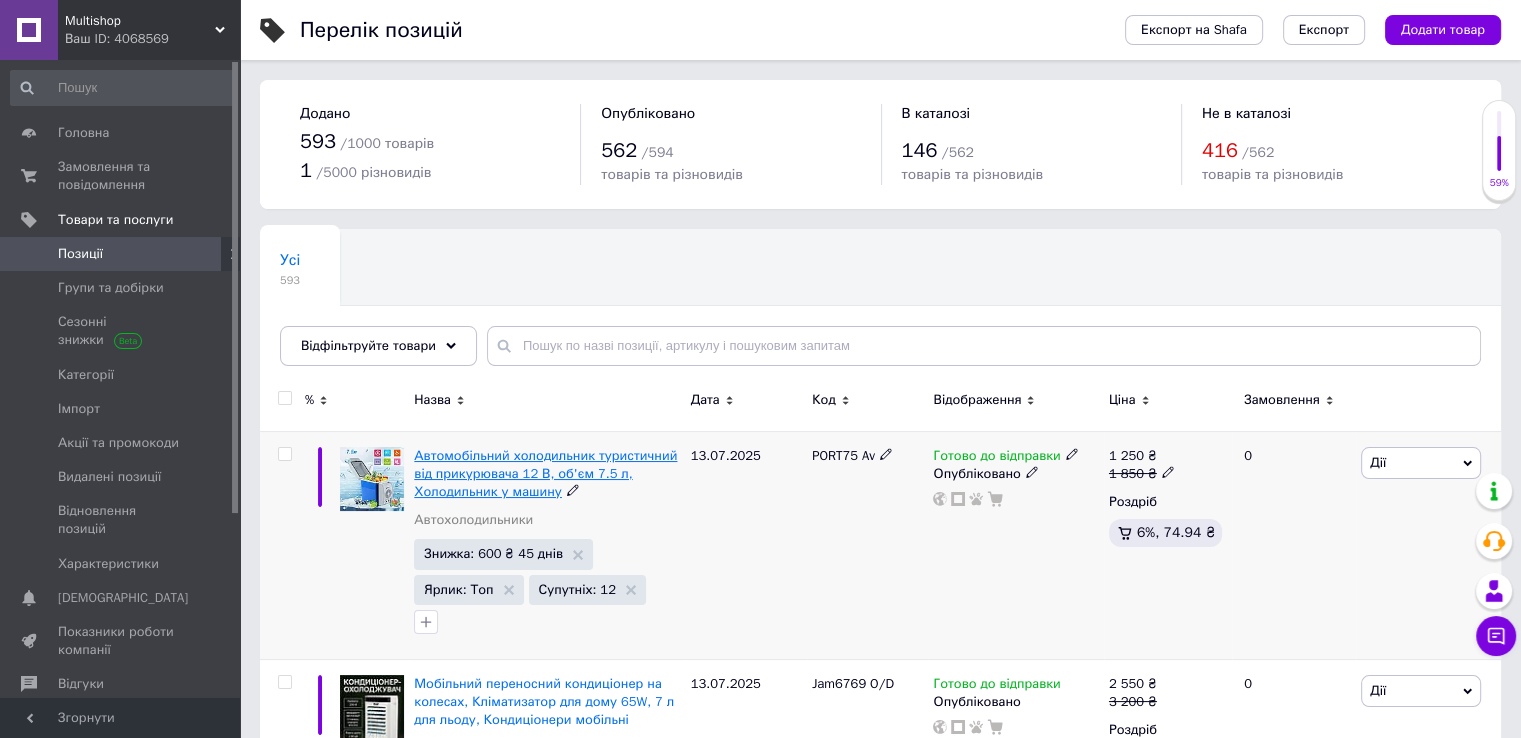 click on "Автомобільний холодильник туристичний від прикурювача 12 В, об'єм 7.5 л, Холодильник у машину" at bounding box center (545, 473) 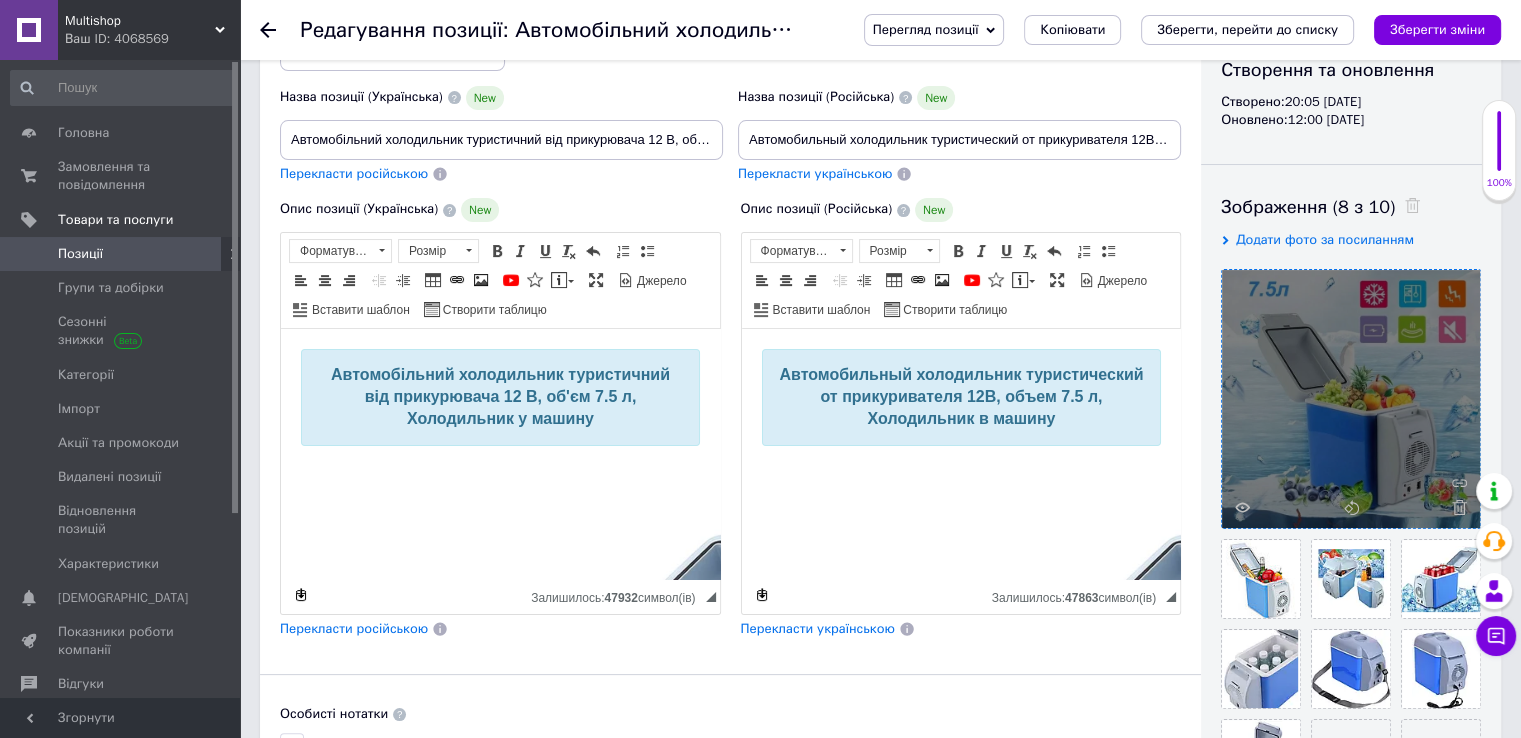 scroll, scrollTop: 400, scrollLeft: 0, axis: vertical 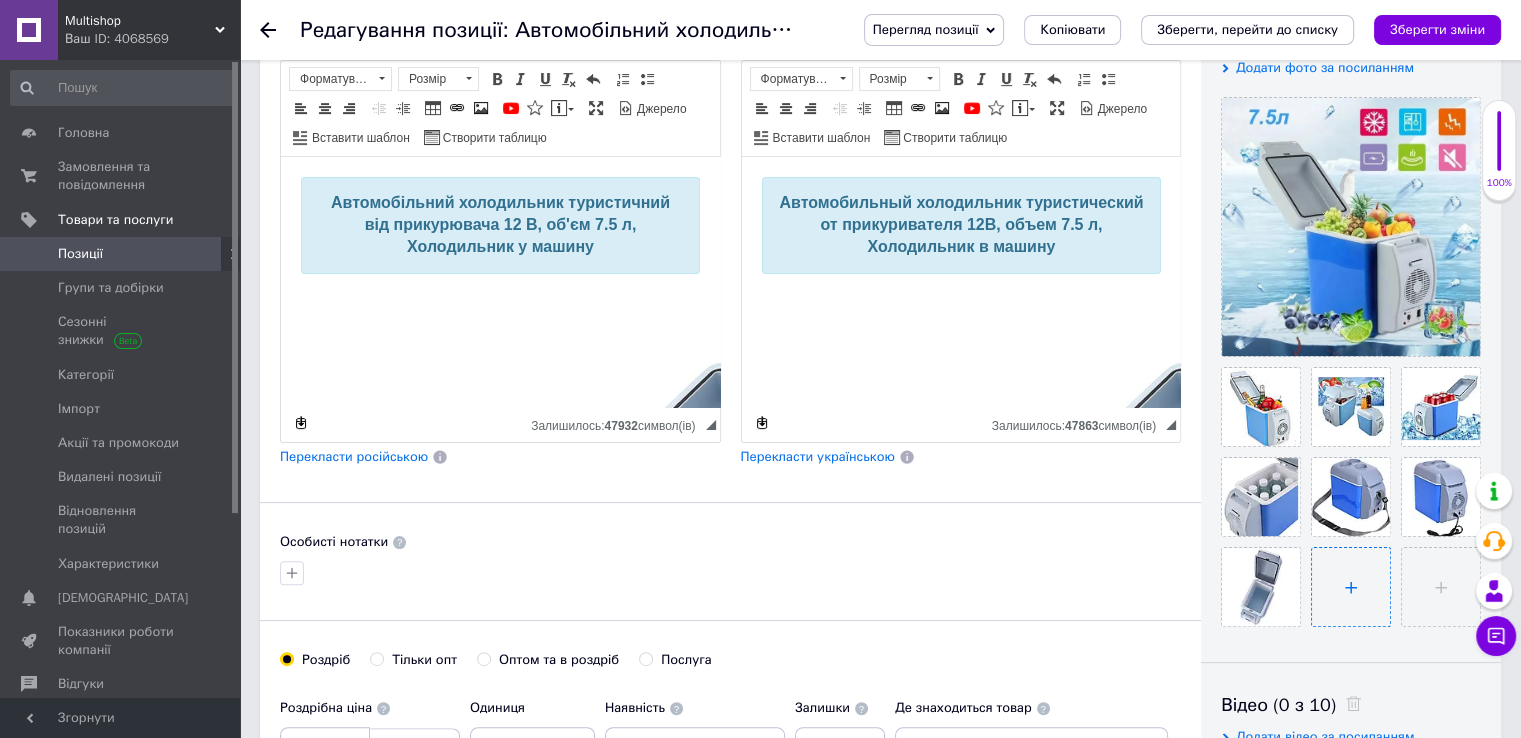 click at bounding box center (1351, 587) 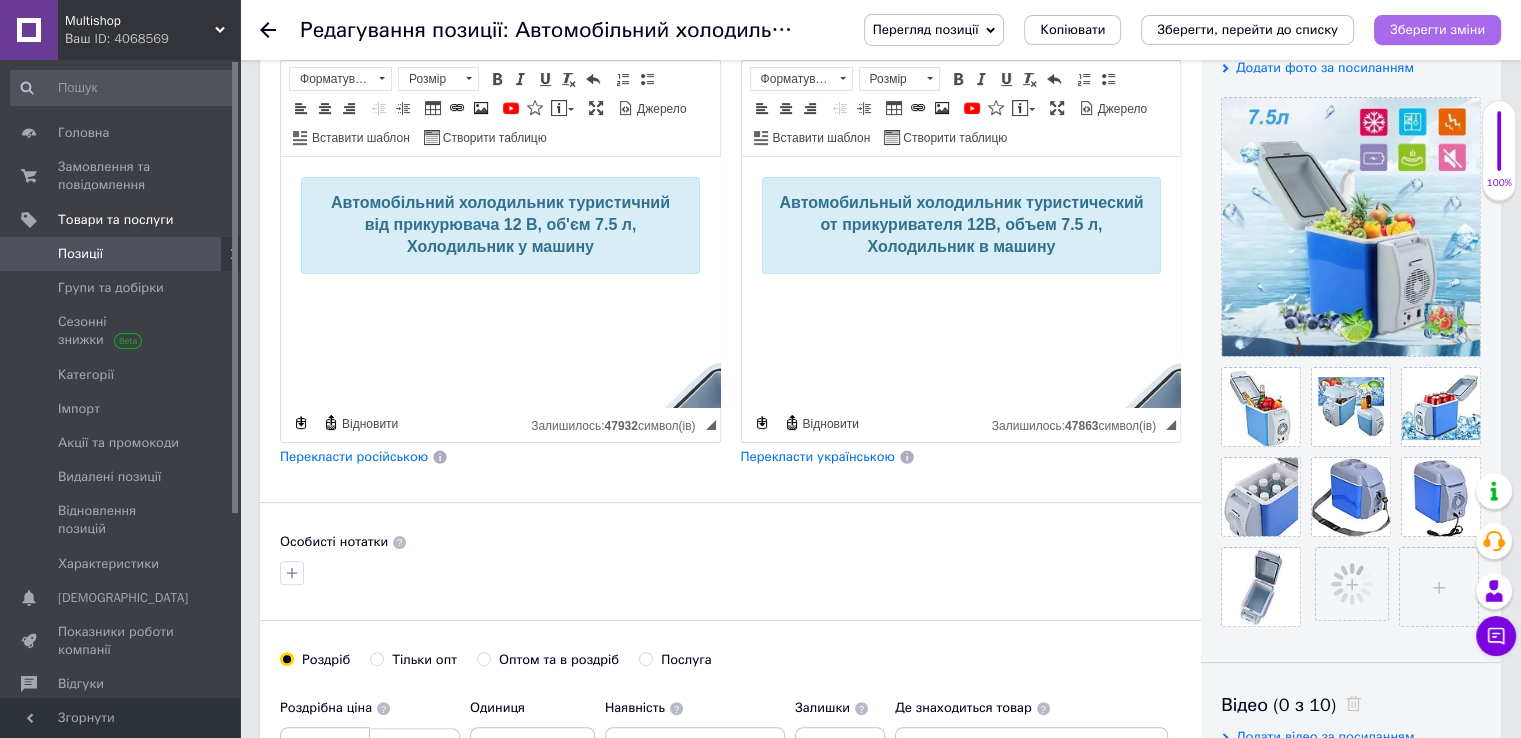 click on "Зберегти зміни" at bounding box center [1437, 29] 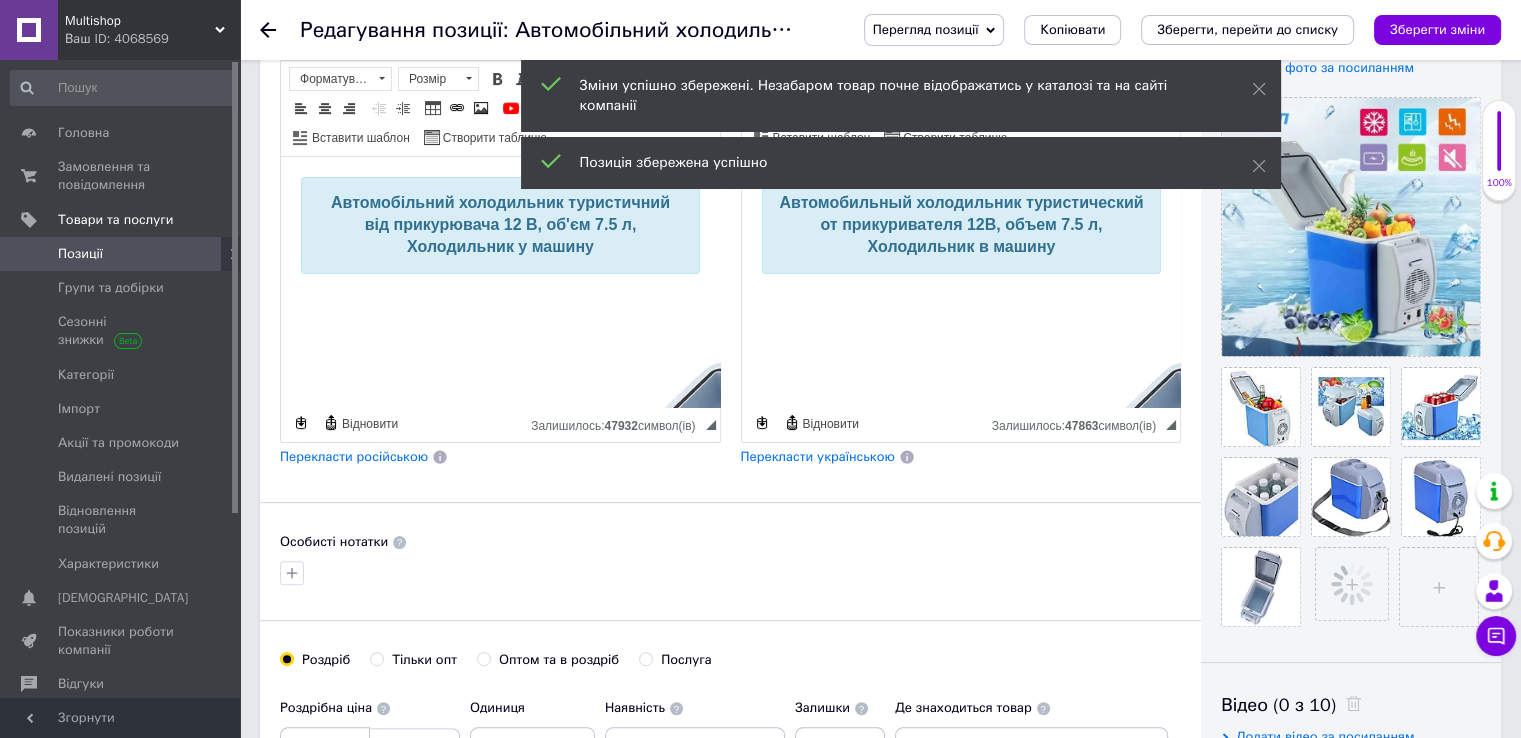 click on "Позиції" at bounding box center [121, 254] 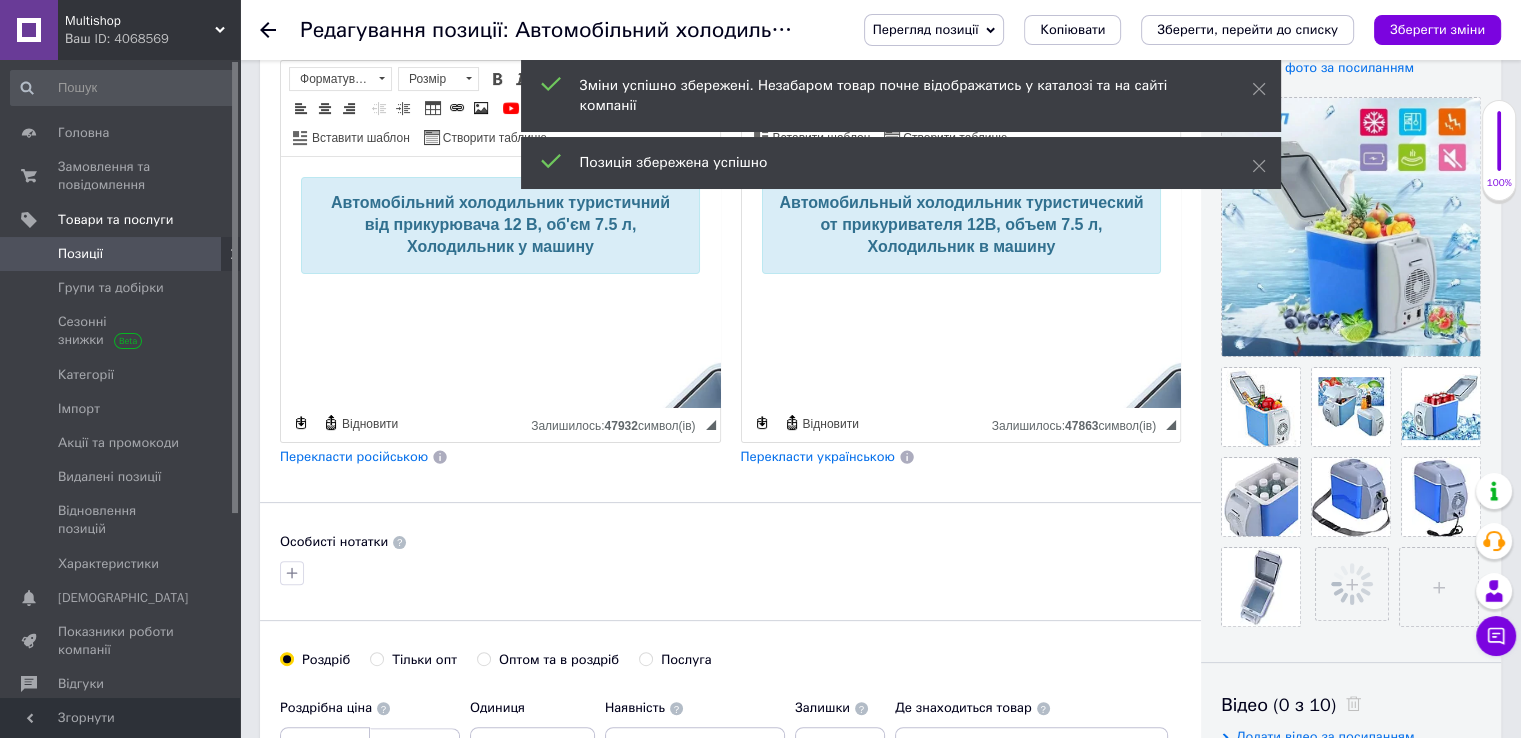 scroll, scrollTop: 0, scrollLeft: 0, axis: both 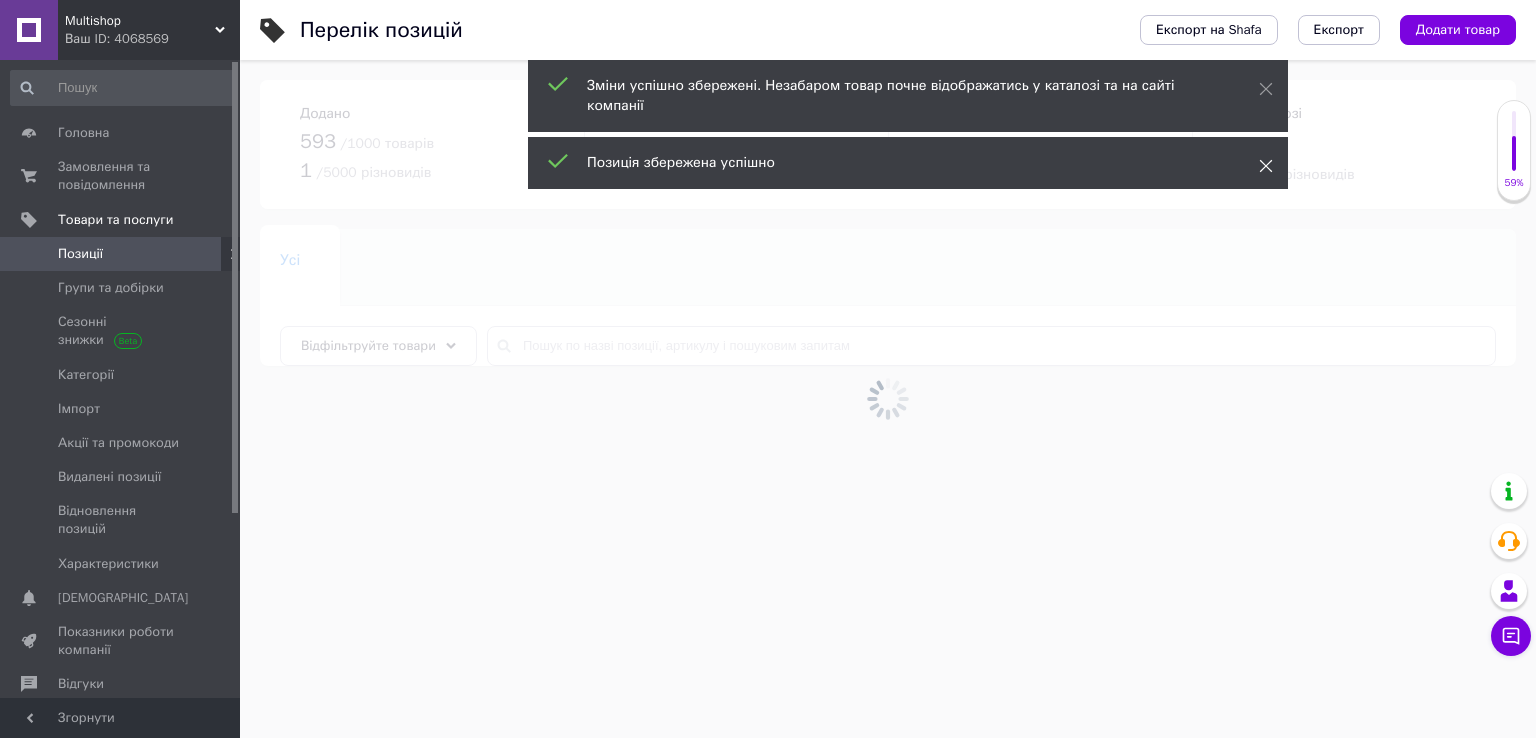 click 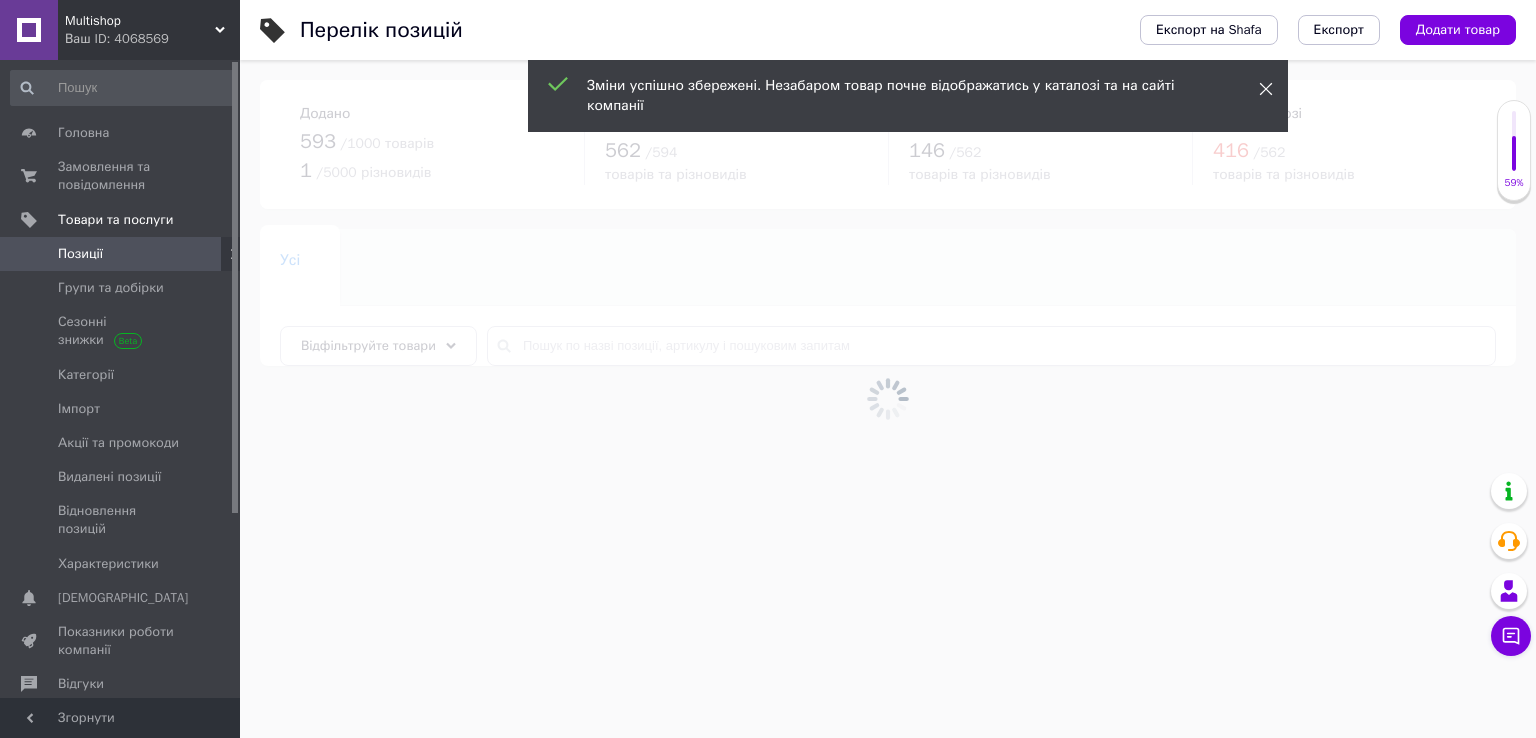 click at bounding box center (1266, 89) 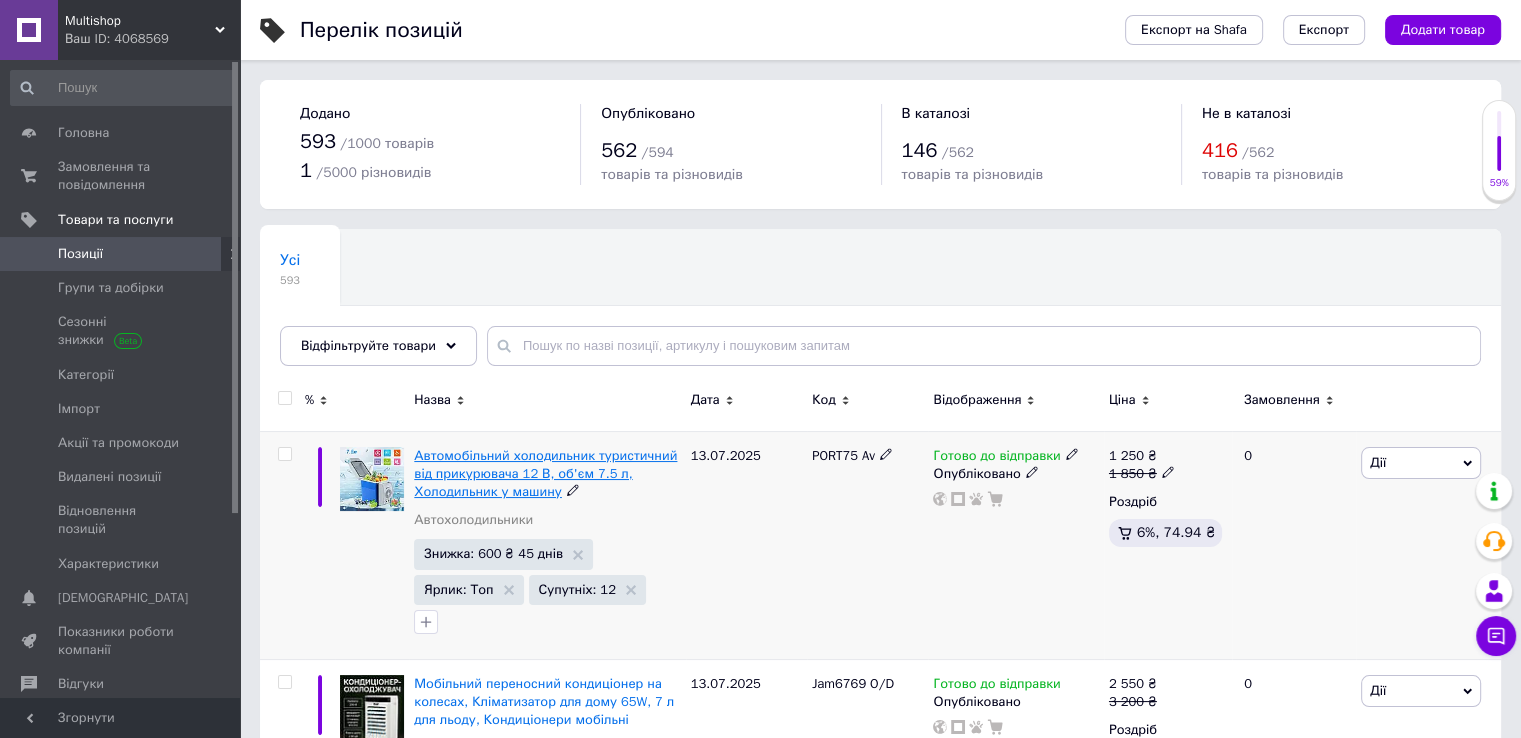 click on "Автомобільний холодильник туристичний від прикурювача 12 В, об'єм 7.5 л, Холодильник у машину" at bounding box center (545, 473) 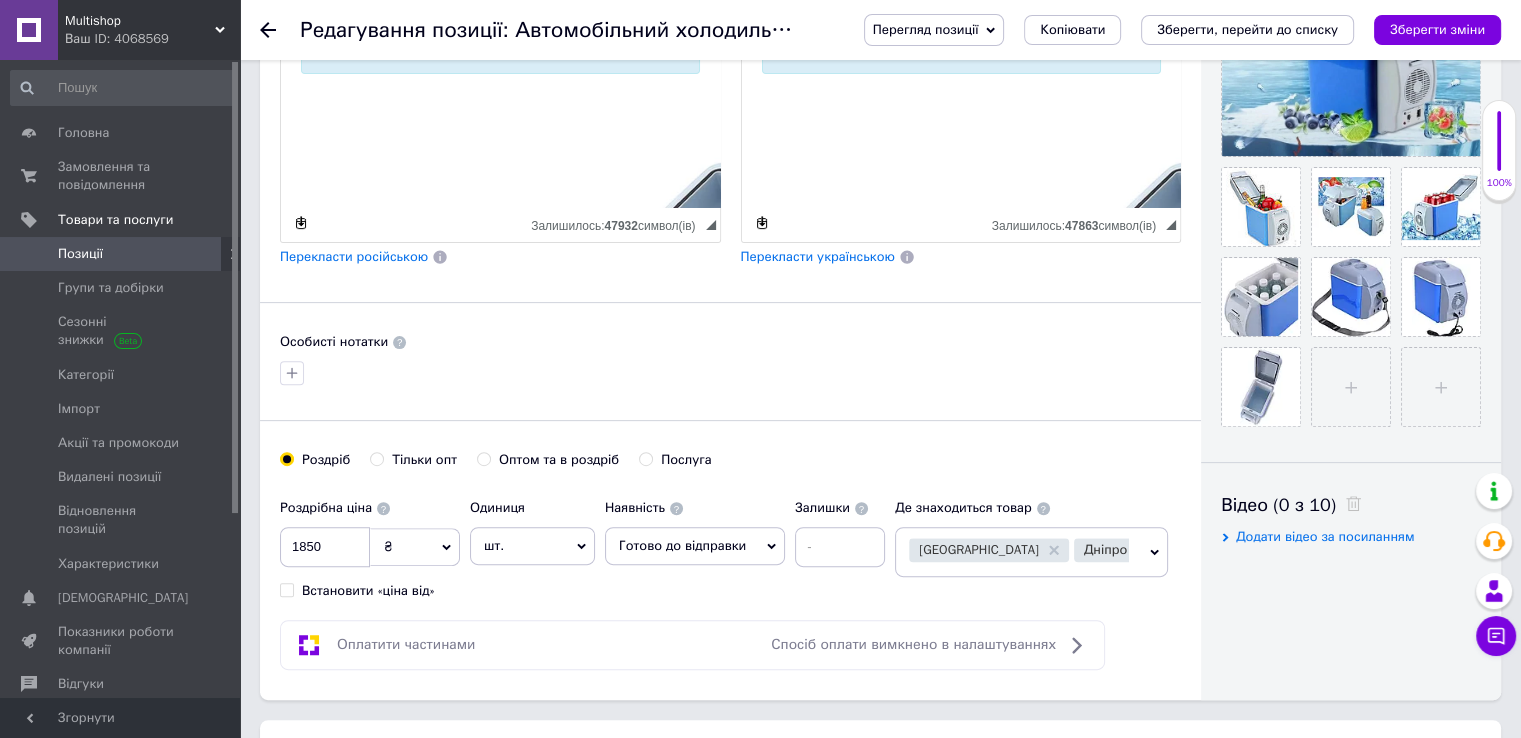 scroll, scrollTop: 500, scrollLeft: 0, axis: vertical 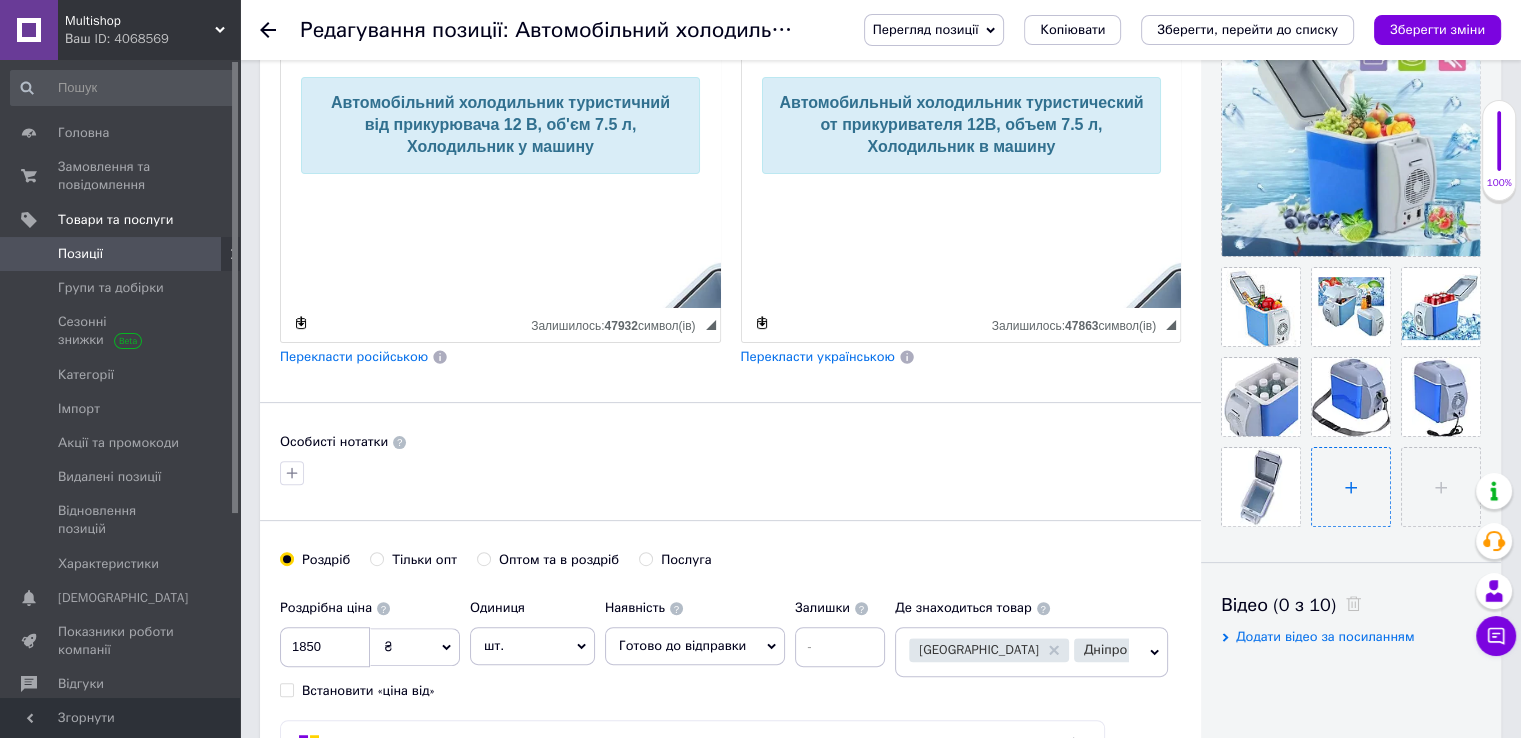 click at bounding box center [1351, 487] 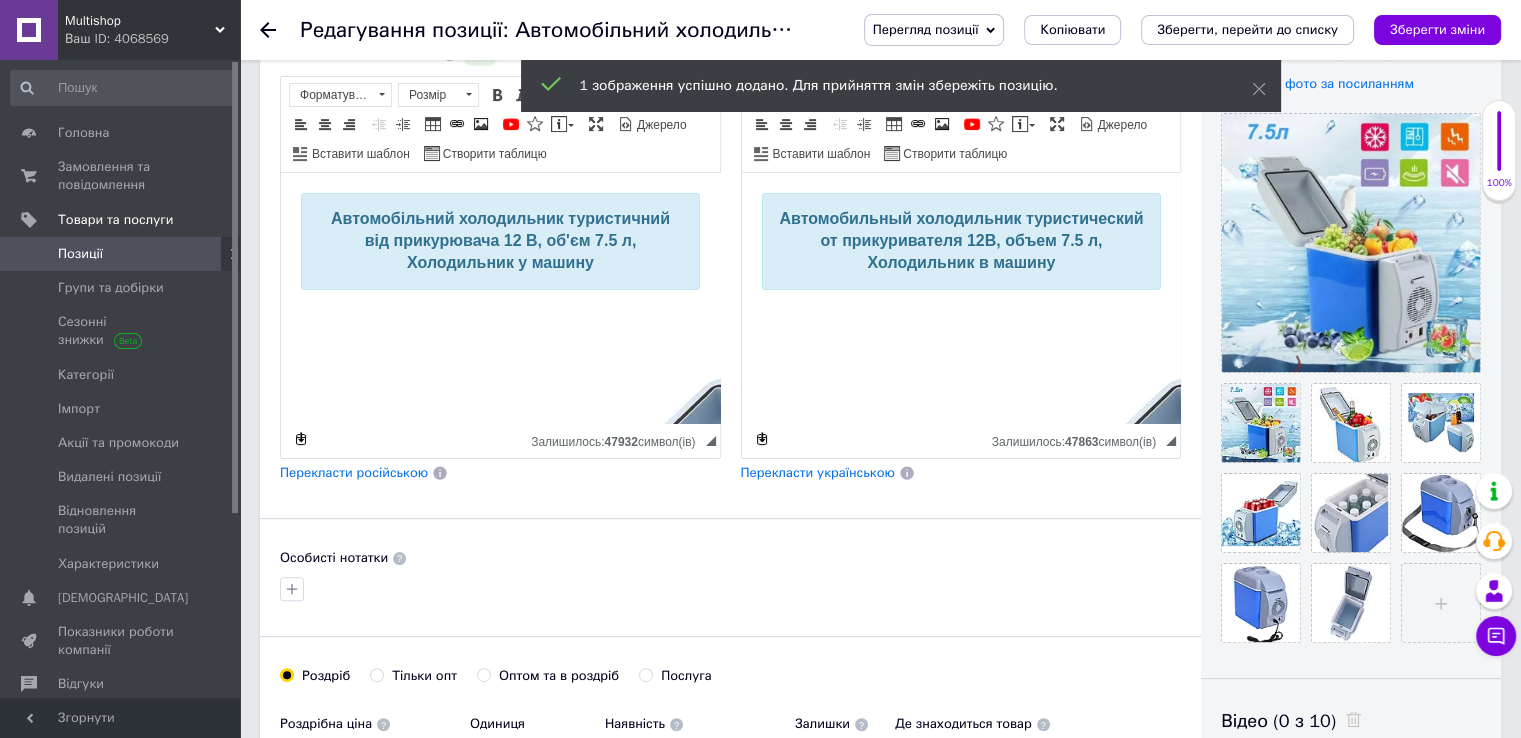 scroll, scrollTop: 300, scrollLeft: 0, axis: vertical 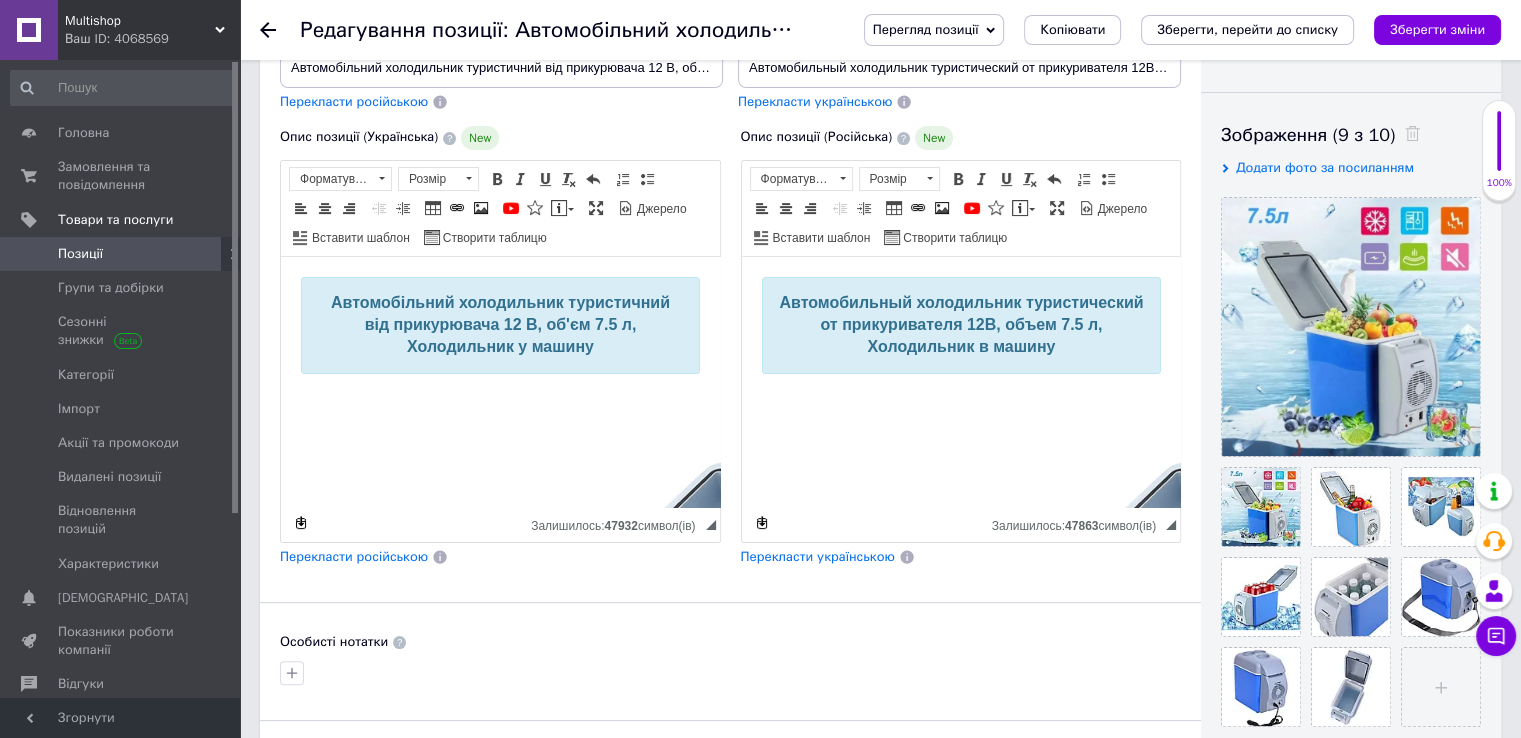 click on "Зберегти зміни" at bounding box center [1437, 29] 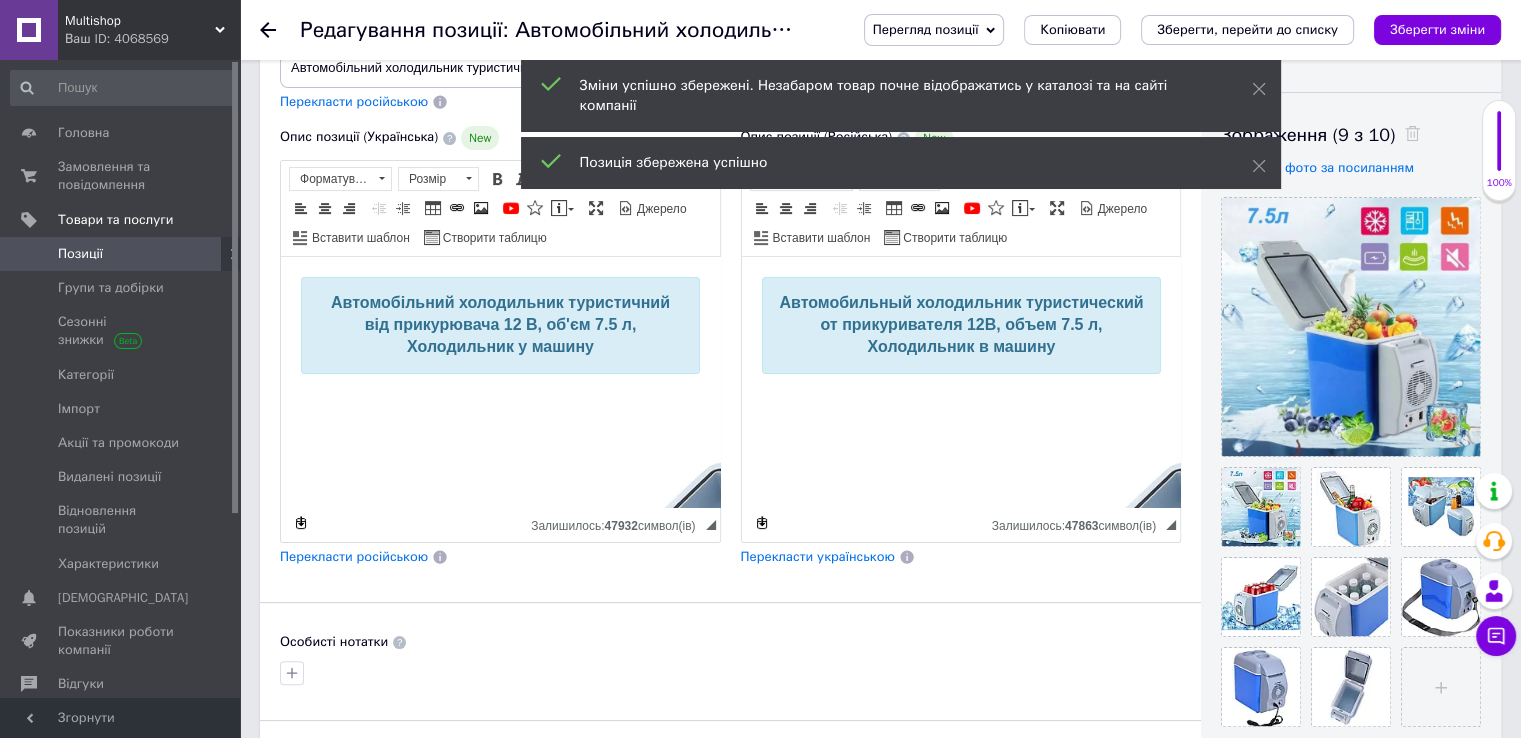 click on "Позиції" at bounding box center (80, 254) 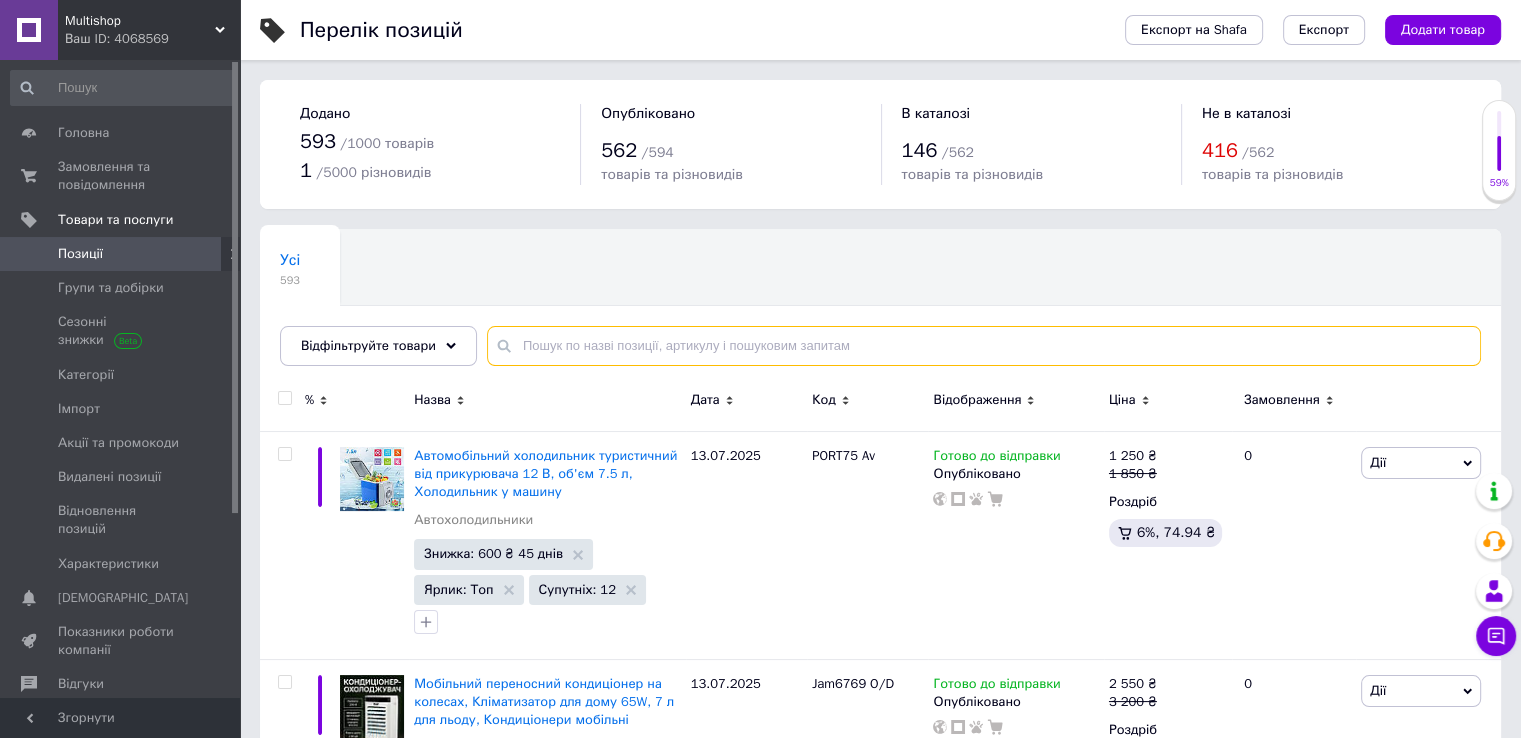 click at bounding box center (984, 346) 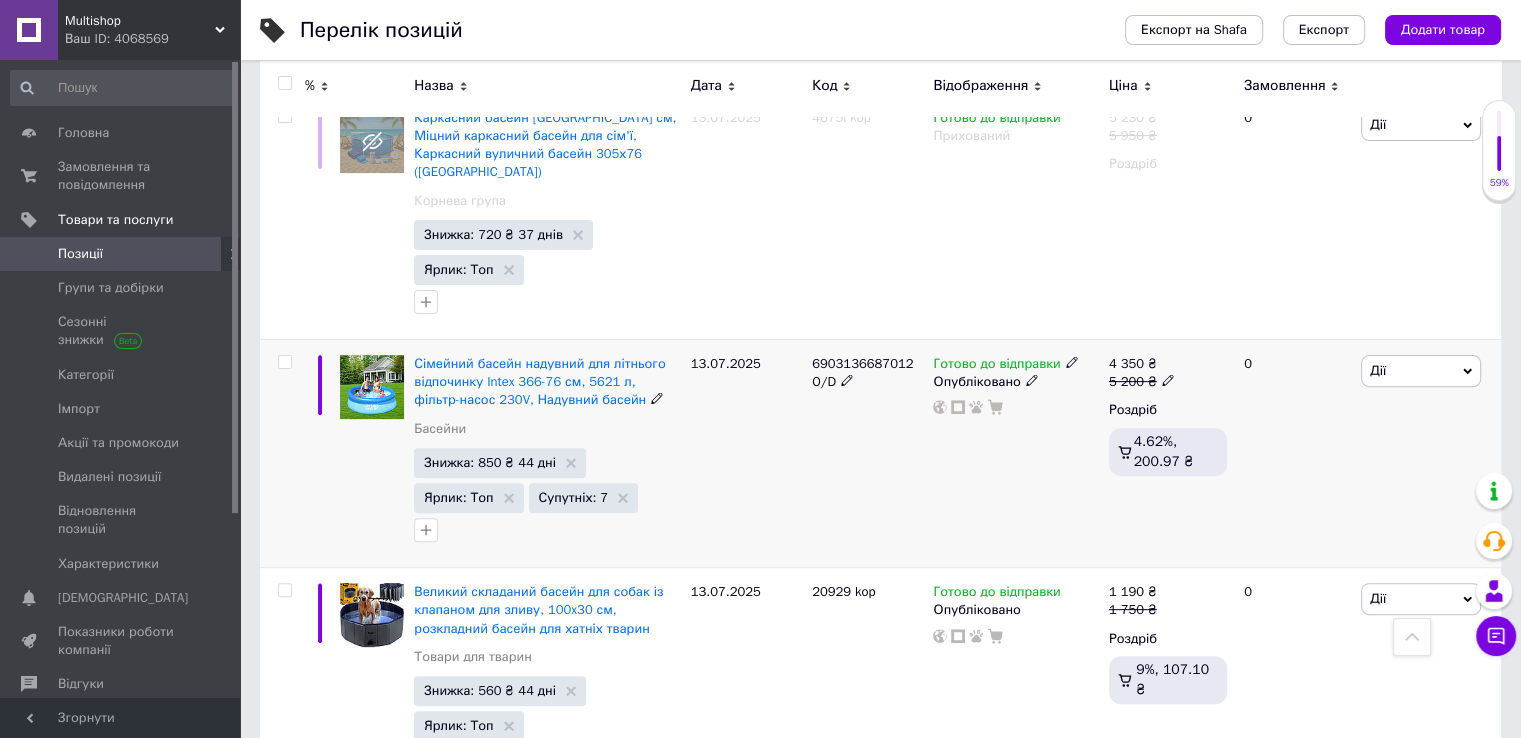 scroll, scrollTop: 642, scrollLeft: 0, axis: vertical 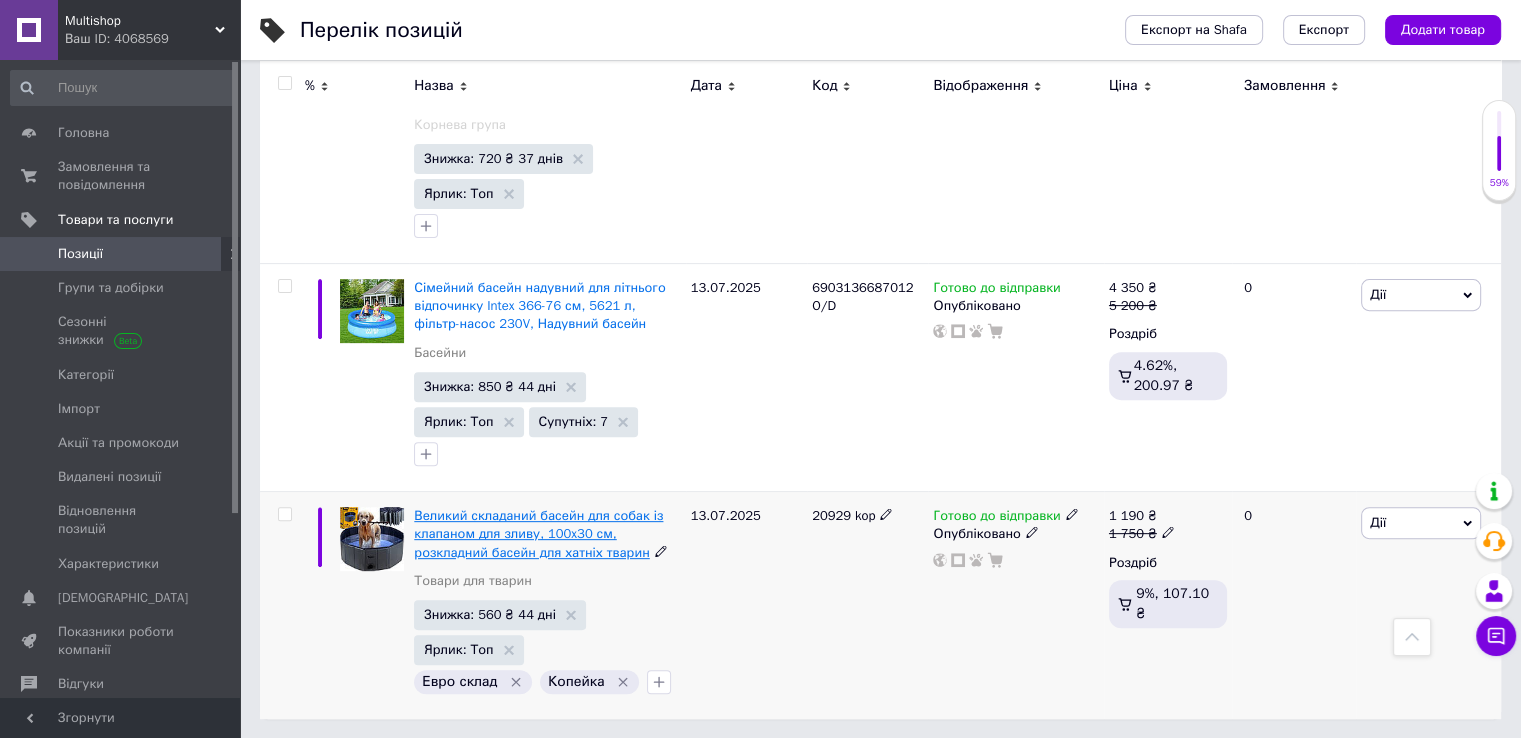 type on "бассей" 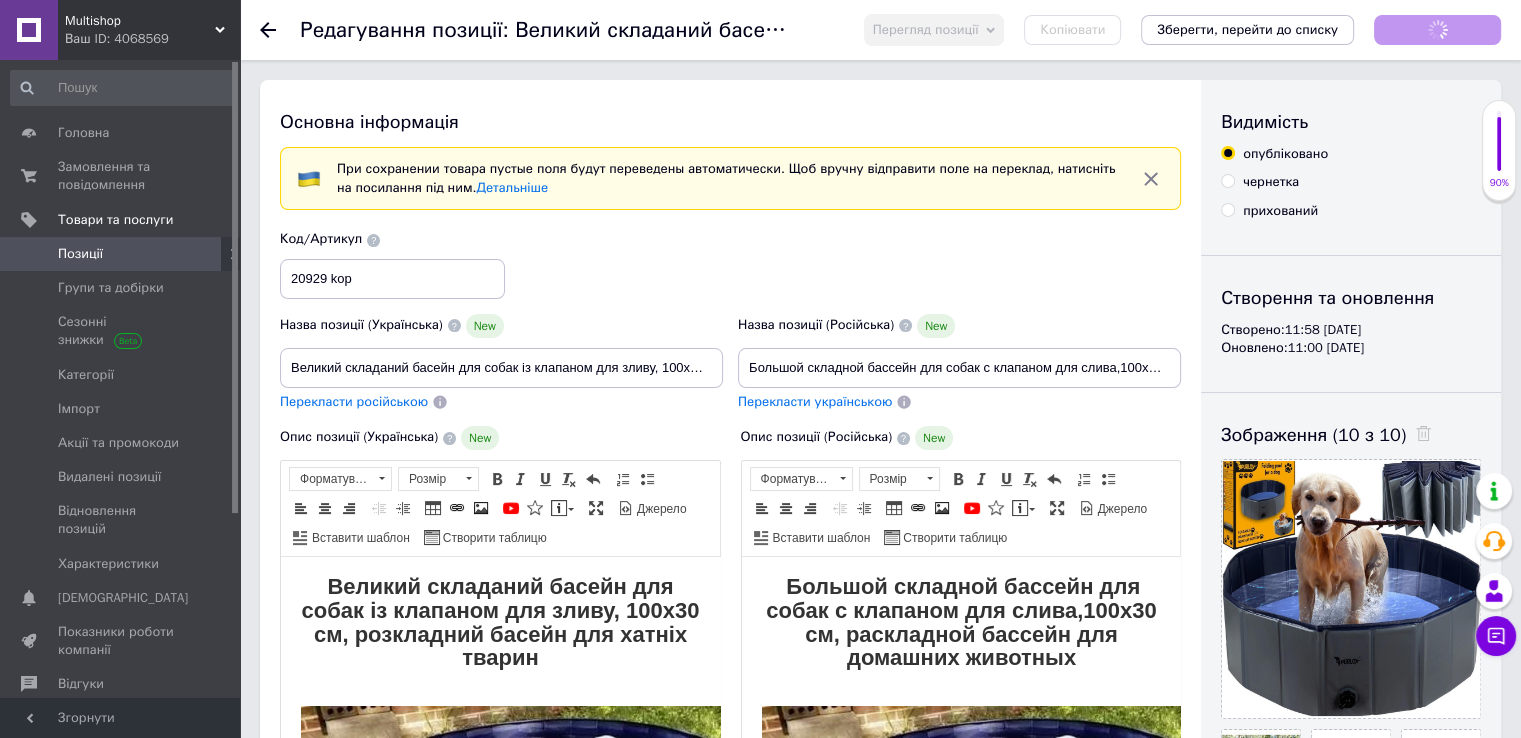 scroll, scrollTop: 0, scrollLeft: 0, axis: both 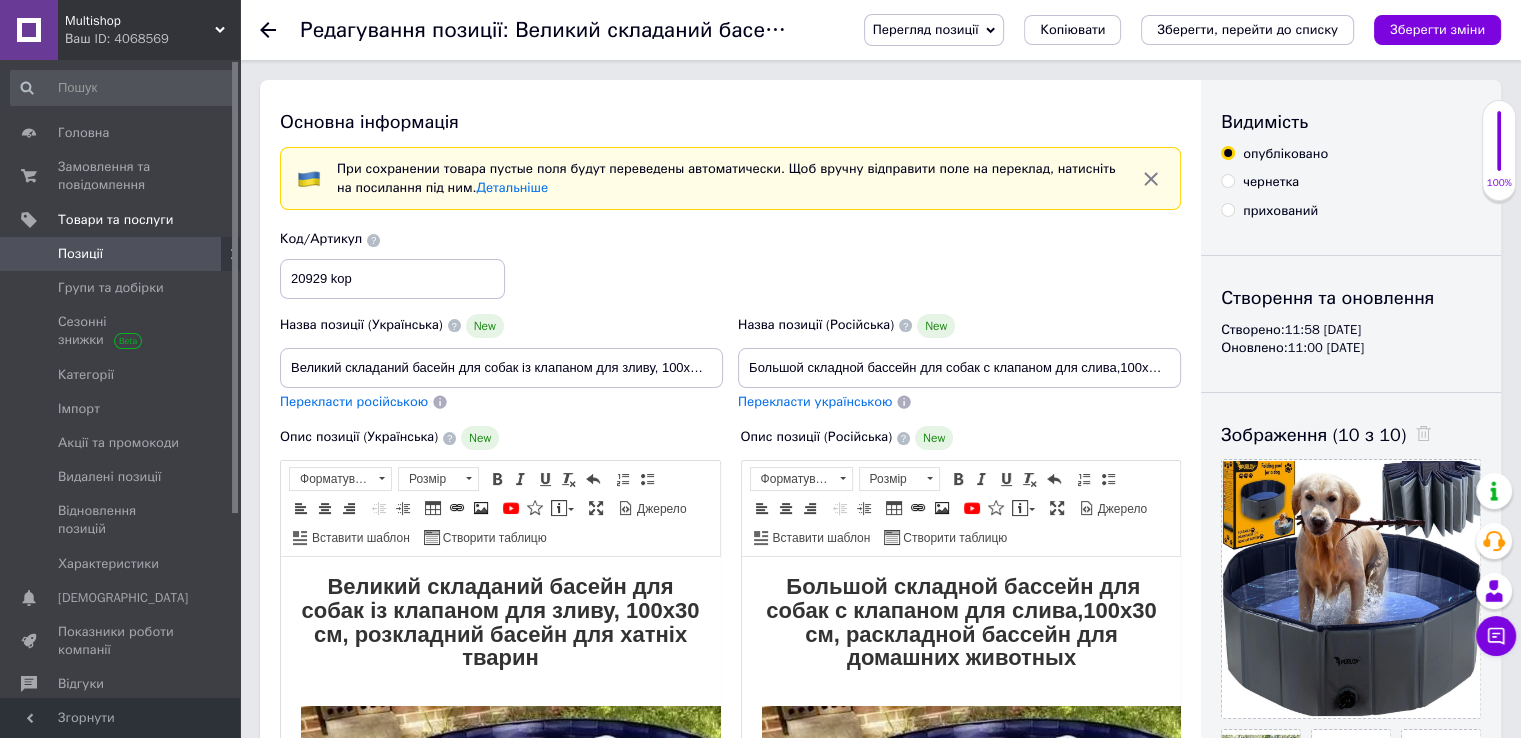 click on "Перегляд позиції" at bounding box center (926, 29) 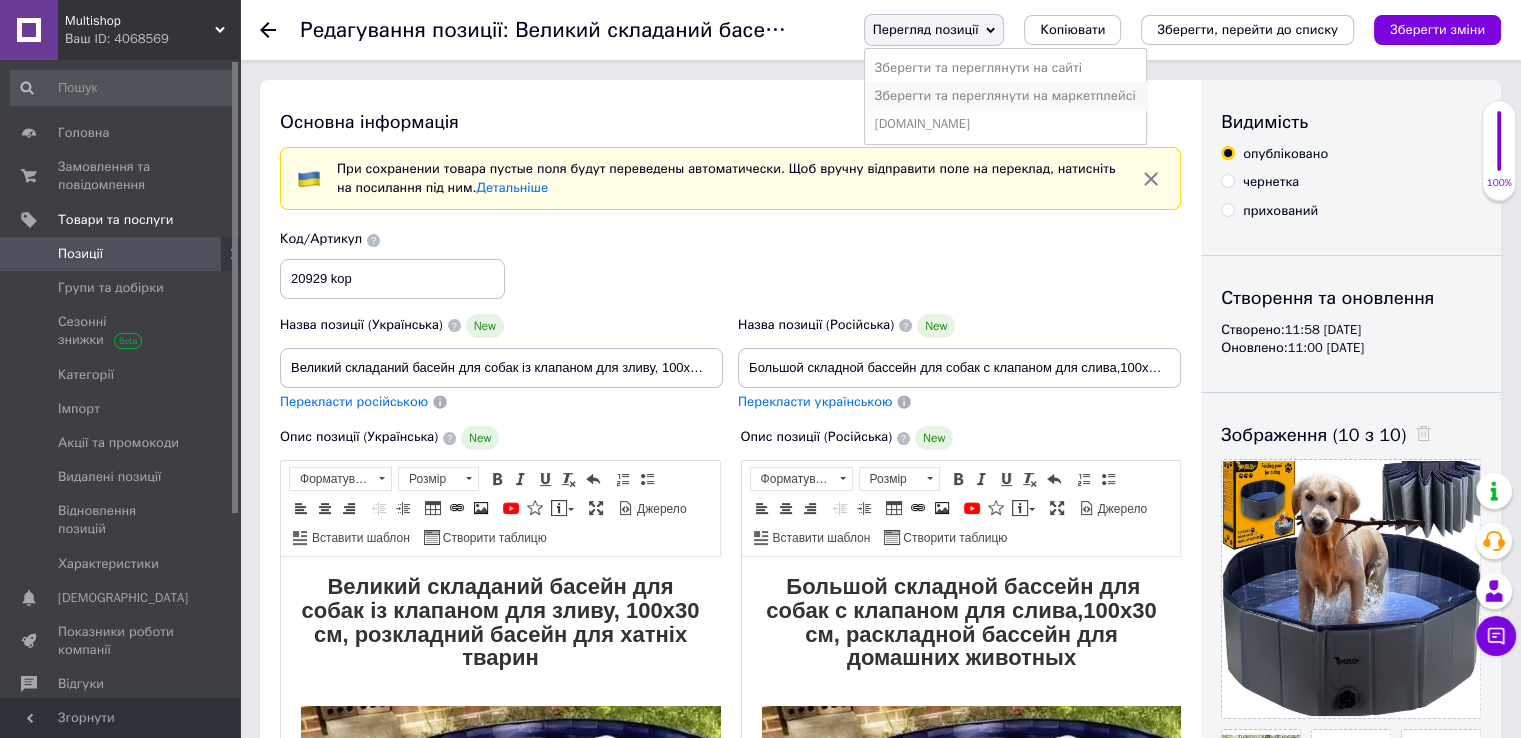 click on "Зберегти та переглянути на маркетплейсі" at bounding box center (1005, 96) 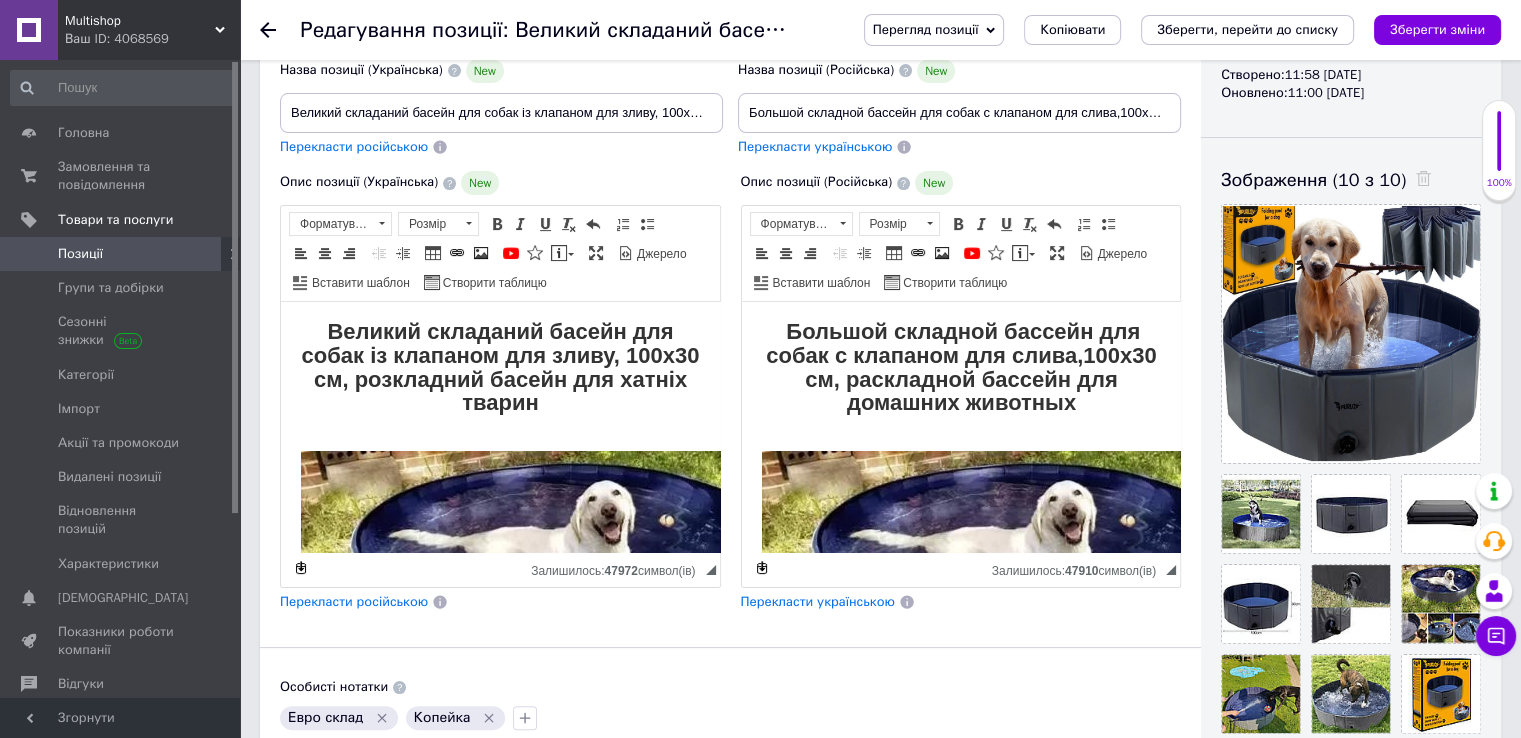 scroll, scrollTop: 300, scrollLeft: 0, axis: vertical 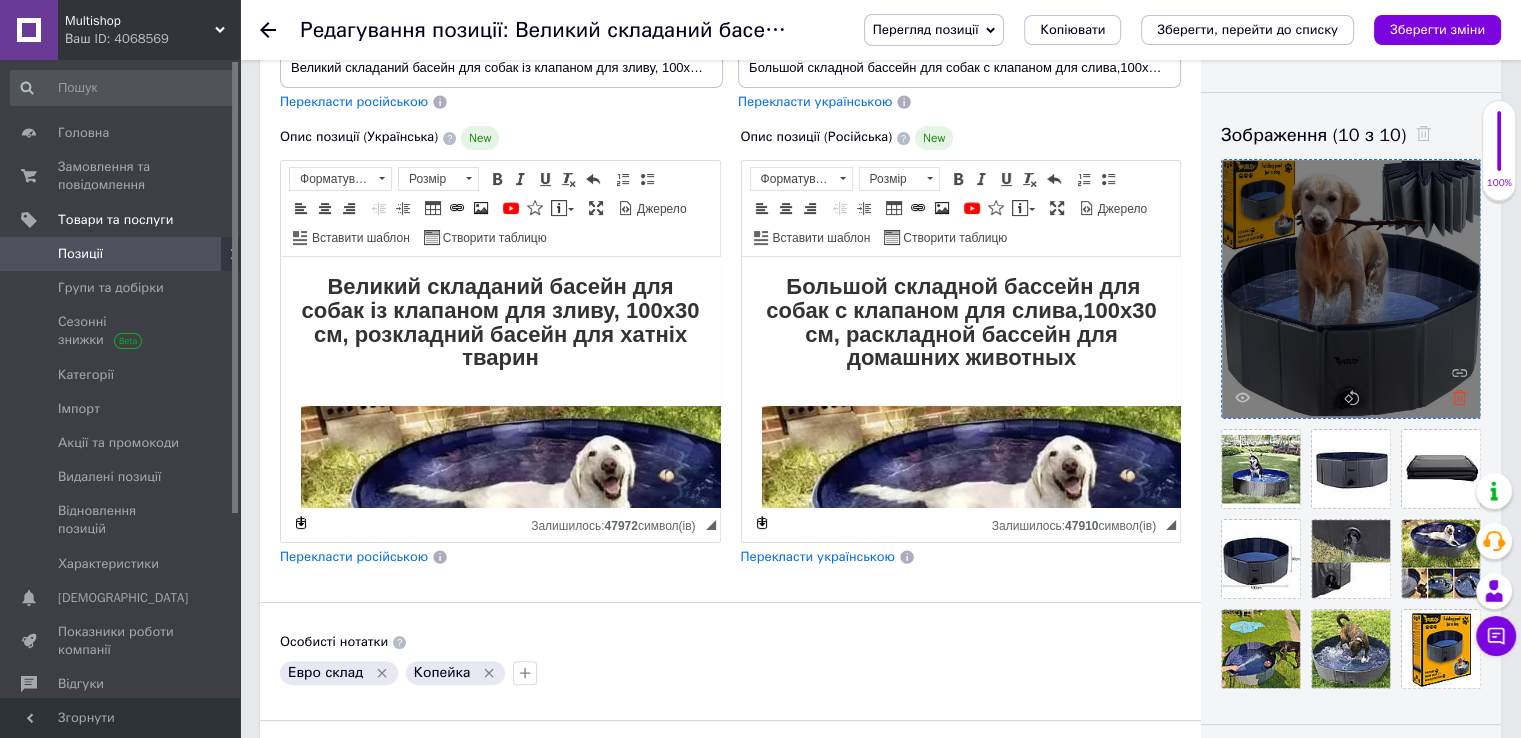 click 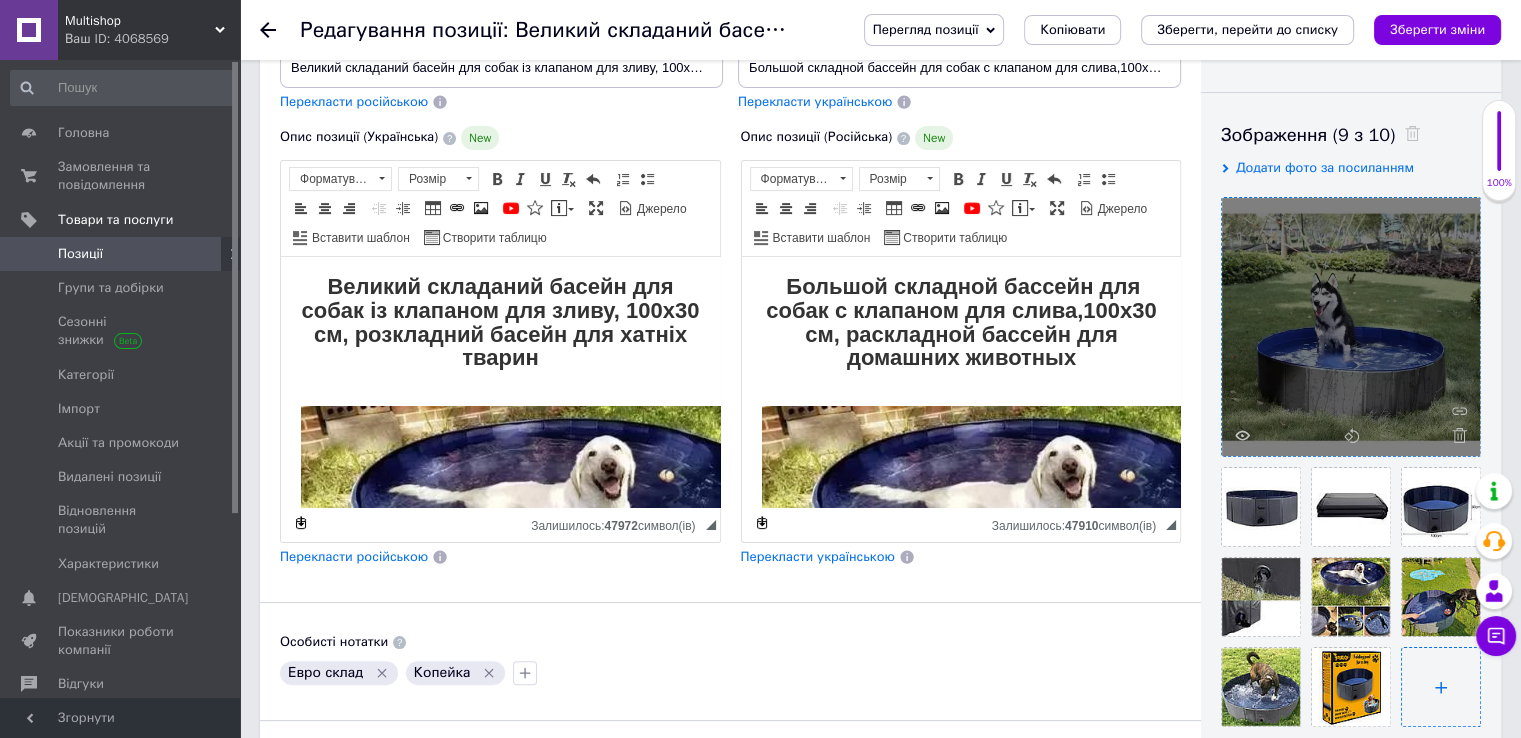 click at bounding box center [1441, 687] 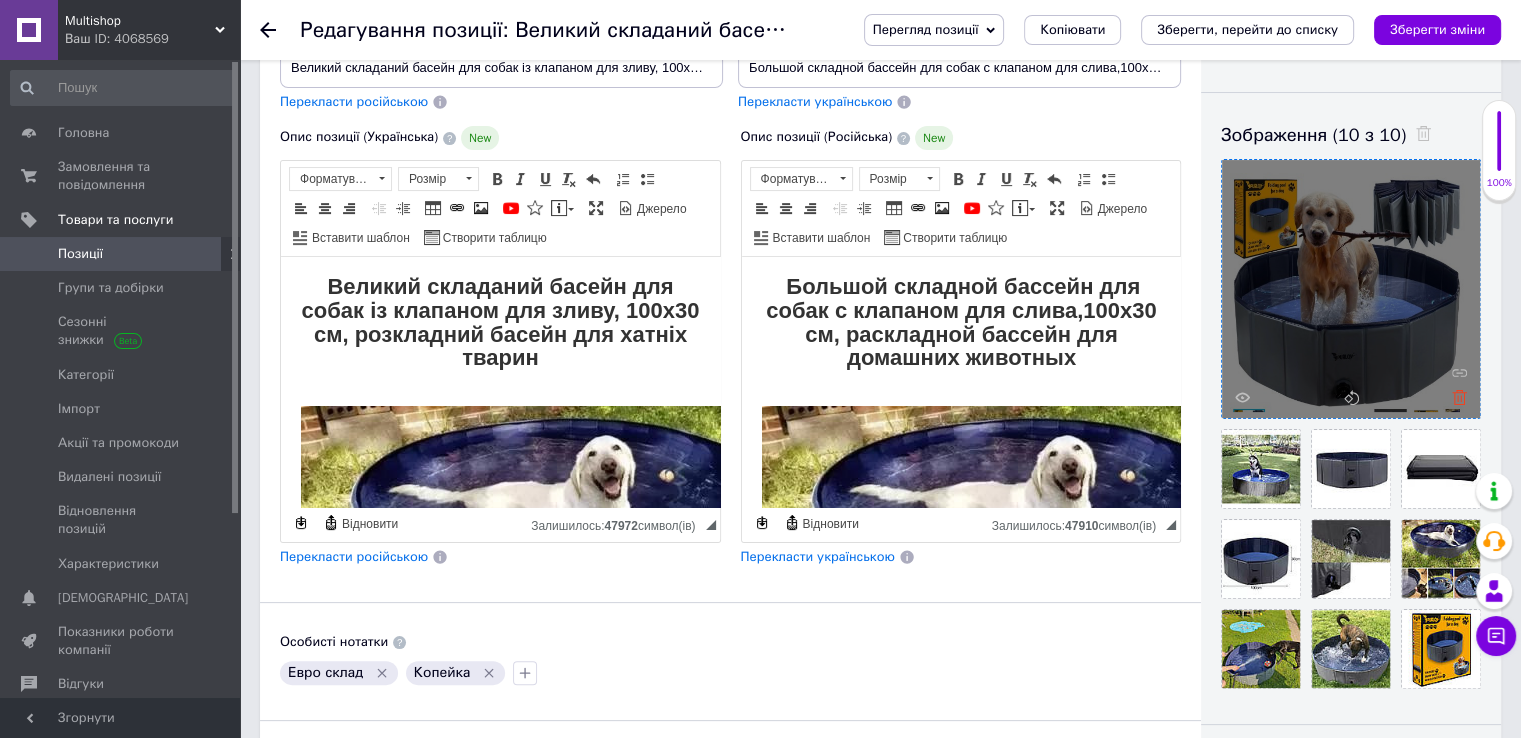 click 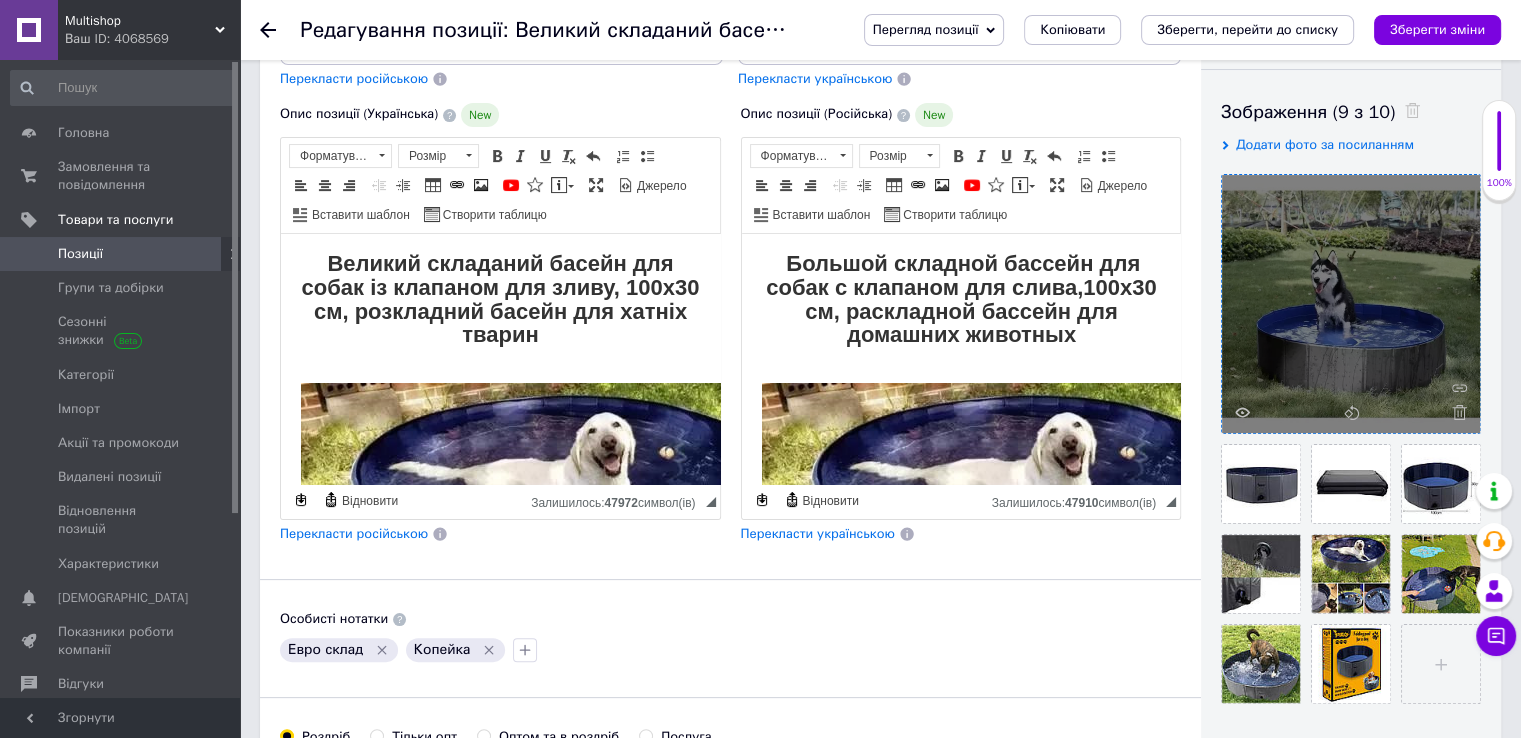 scroll, scrollTop: 500, scrollLeft: 0, axis: vertical 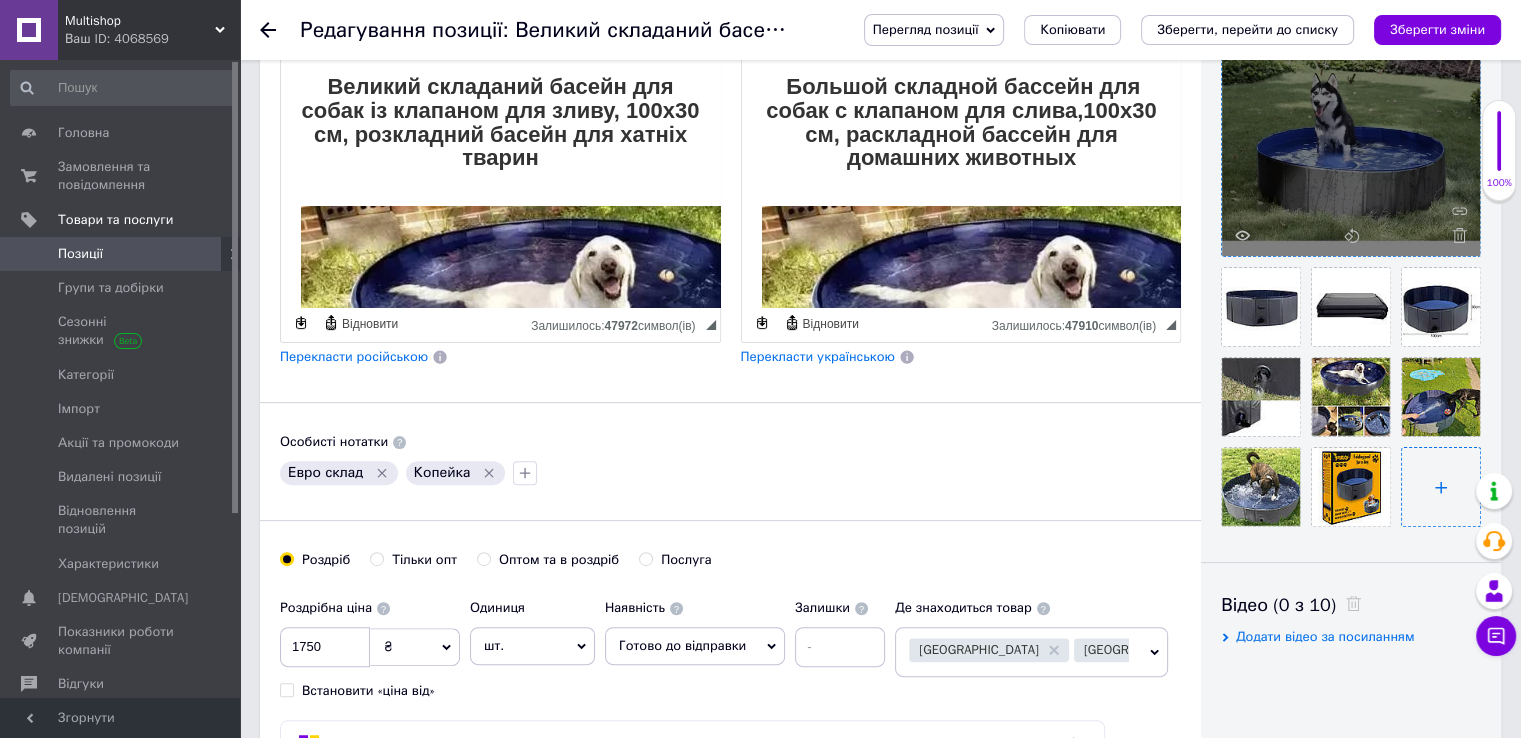 click at bounding box center [1441, 487] 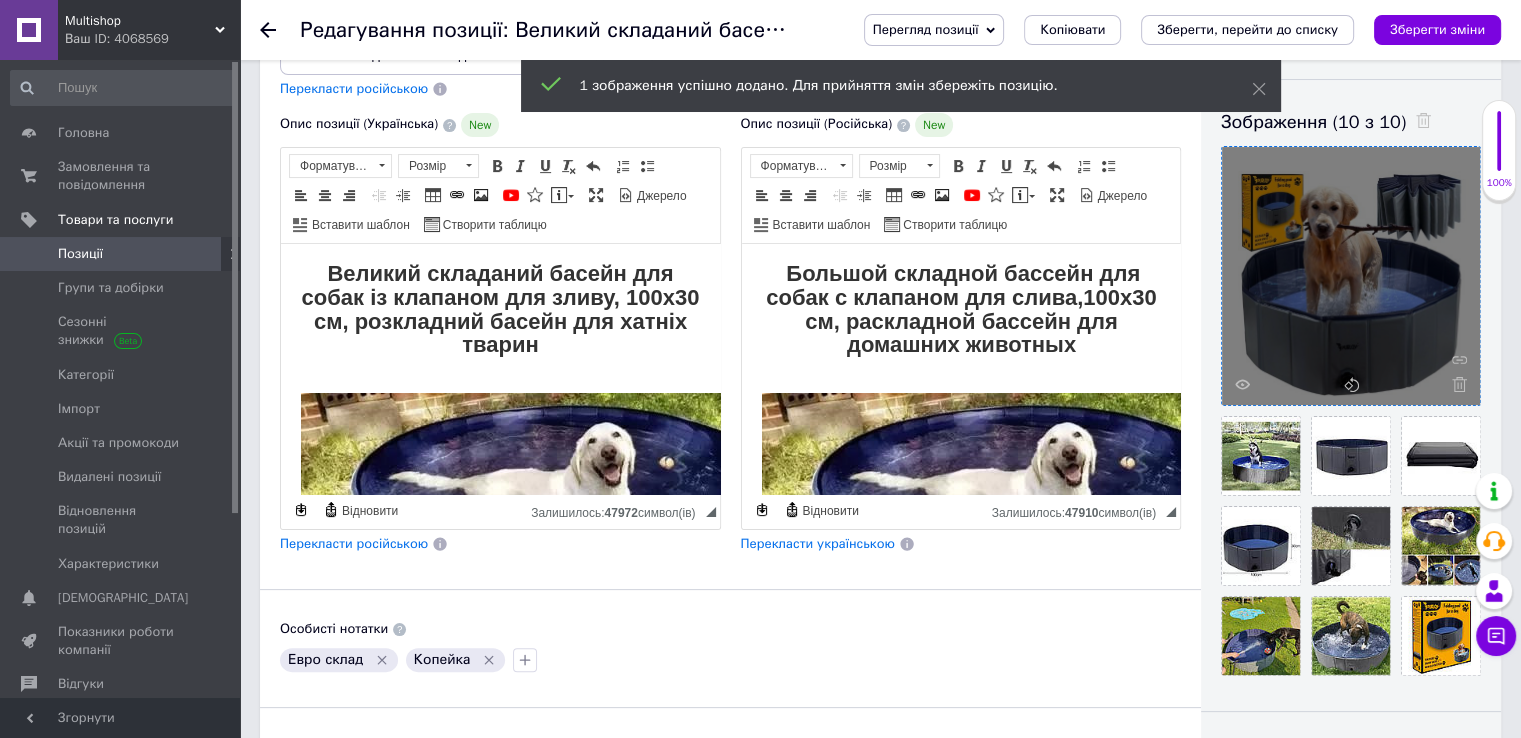 scroll, scrollTop: 100, scrollLeft: 0, axis: vertical 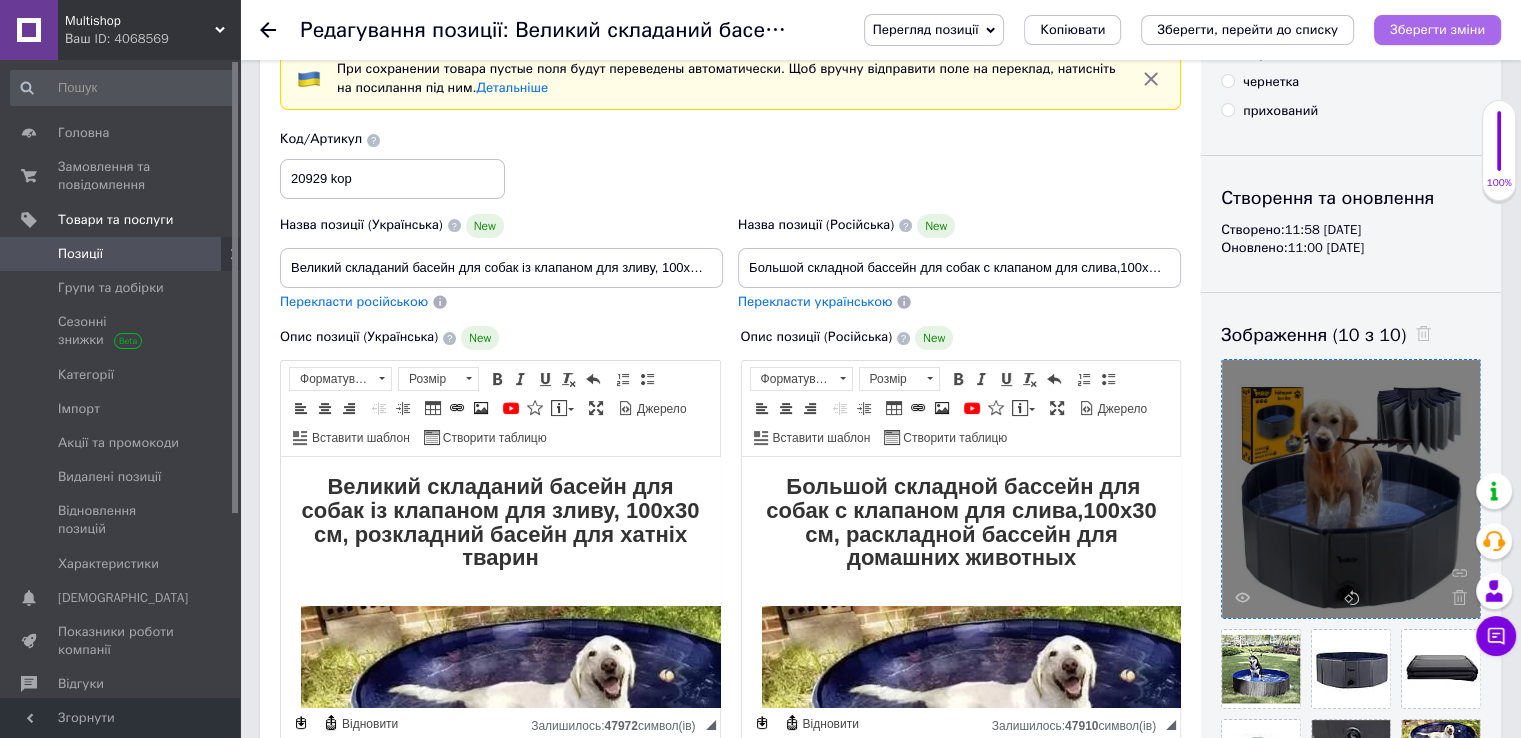 click on "Зберегти зміни" at bounding box center [1437, 30] 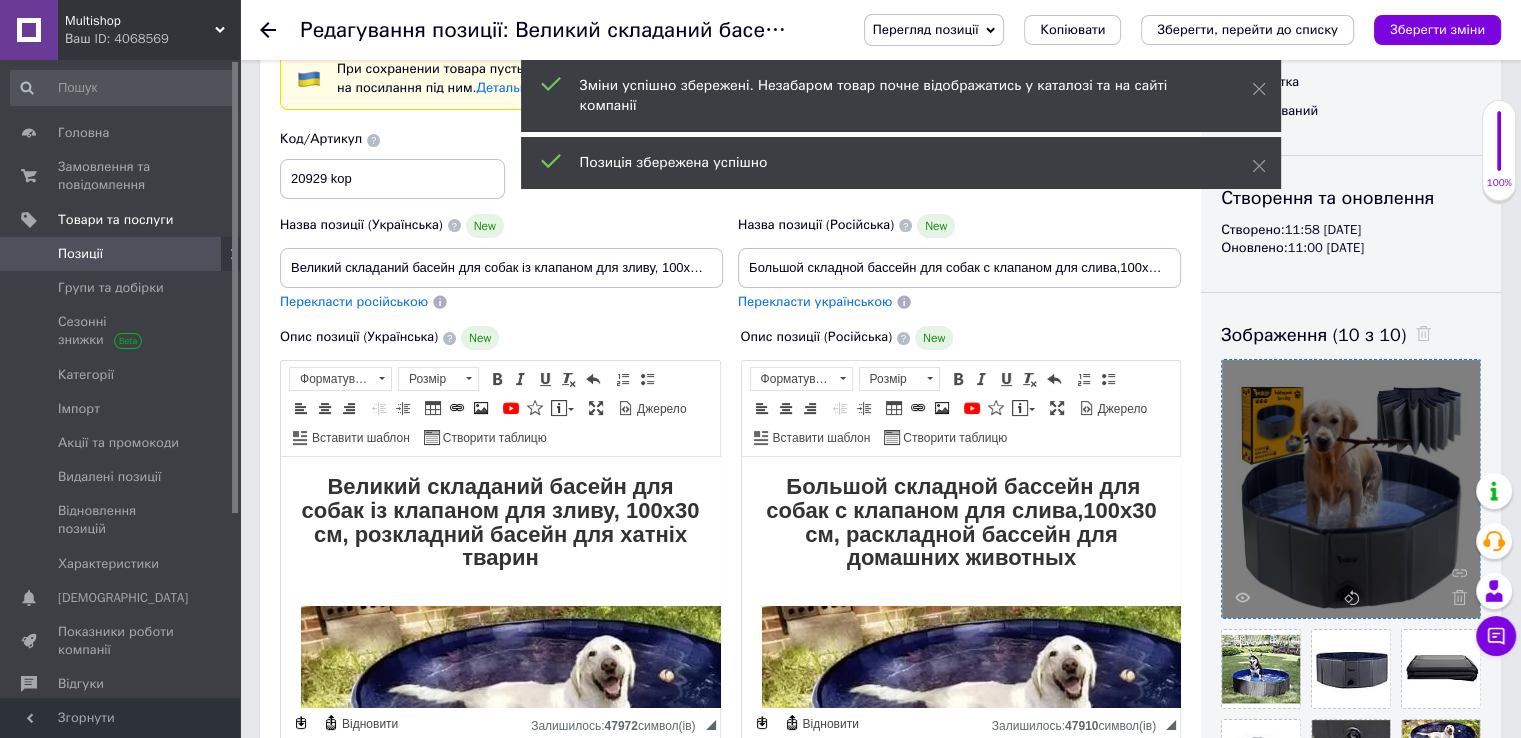 click on "Позиції" at bounding box center (80, 254) 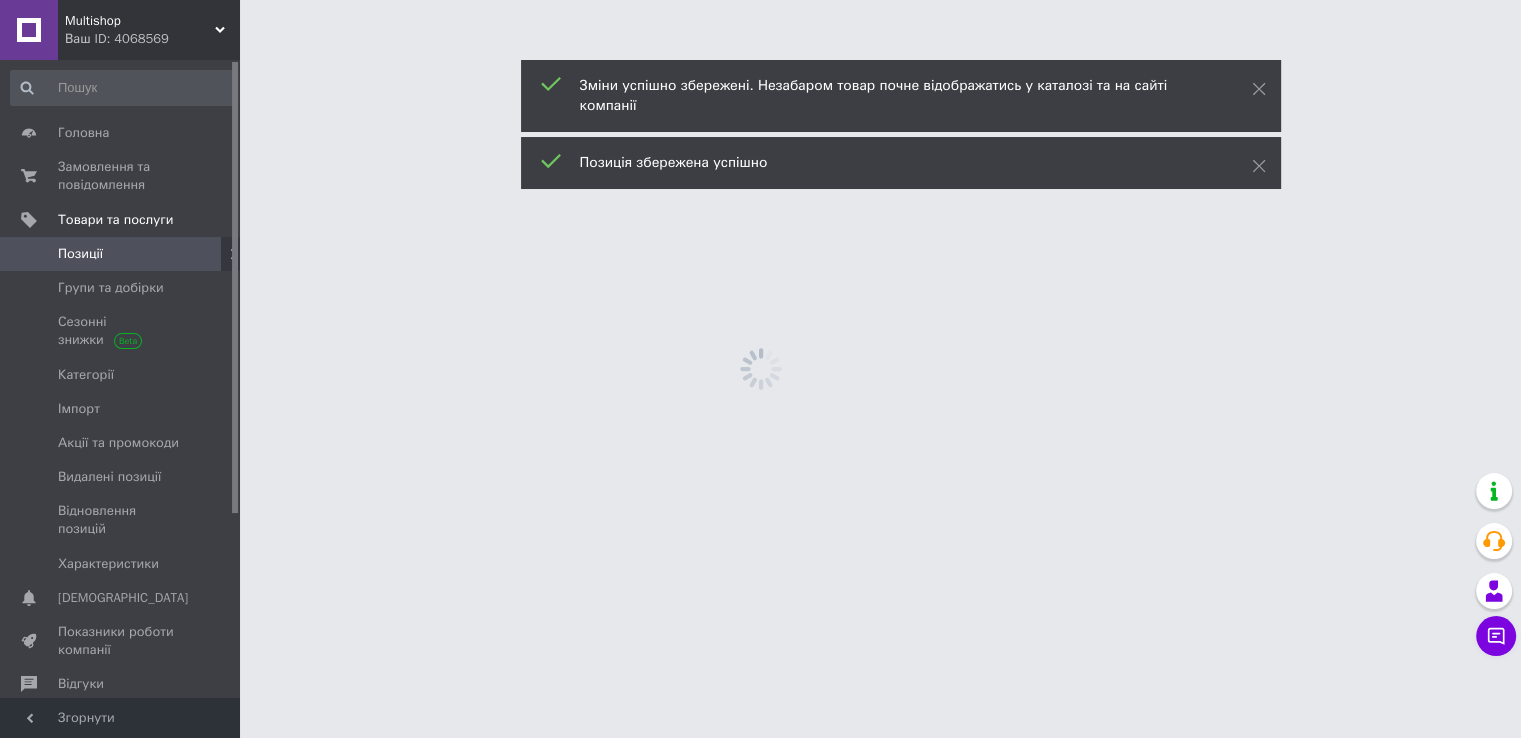 scroll, scrollTop: 0, scrollLeft: 0, axis: both 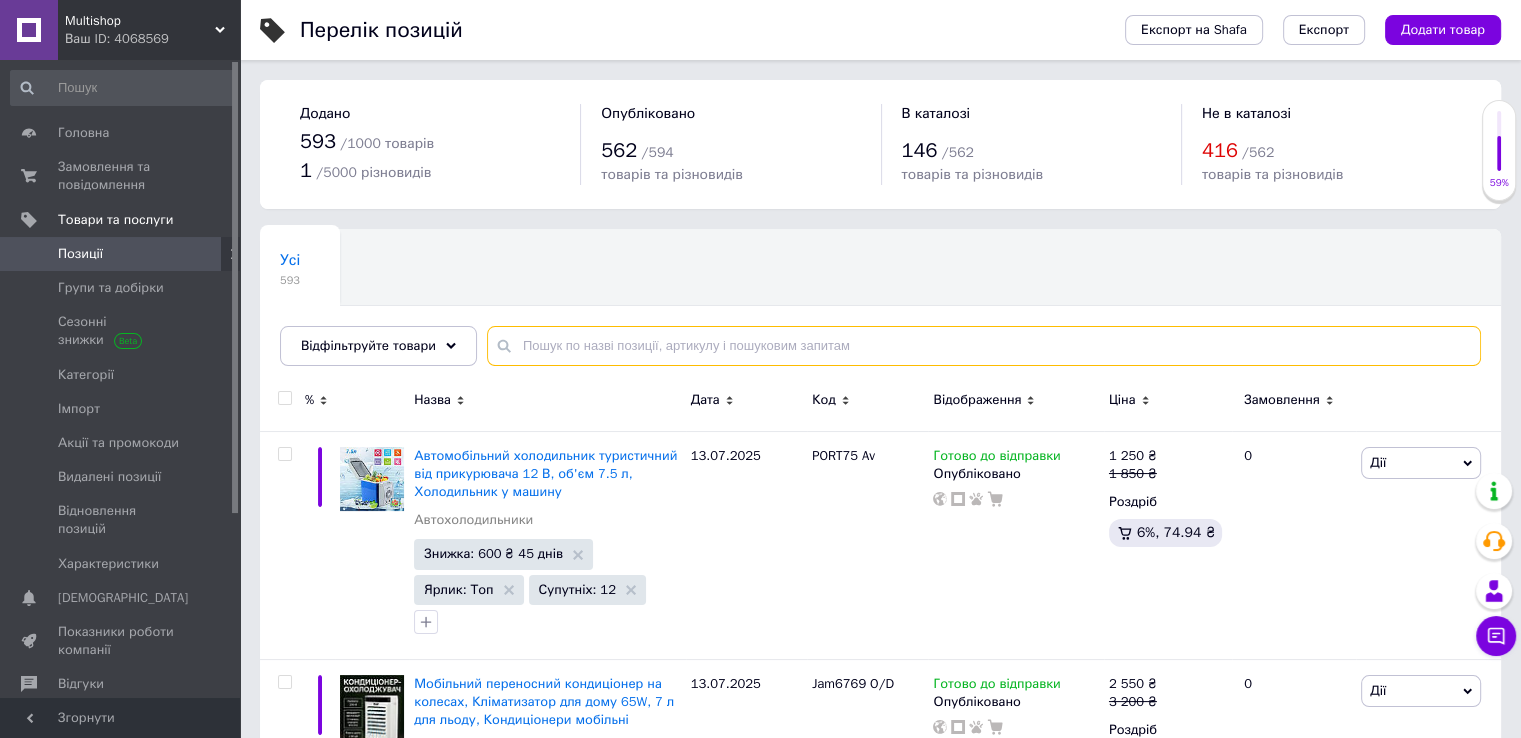 click at bounding box center [984, 346] 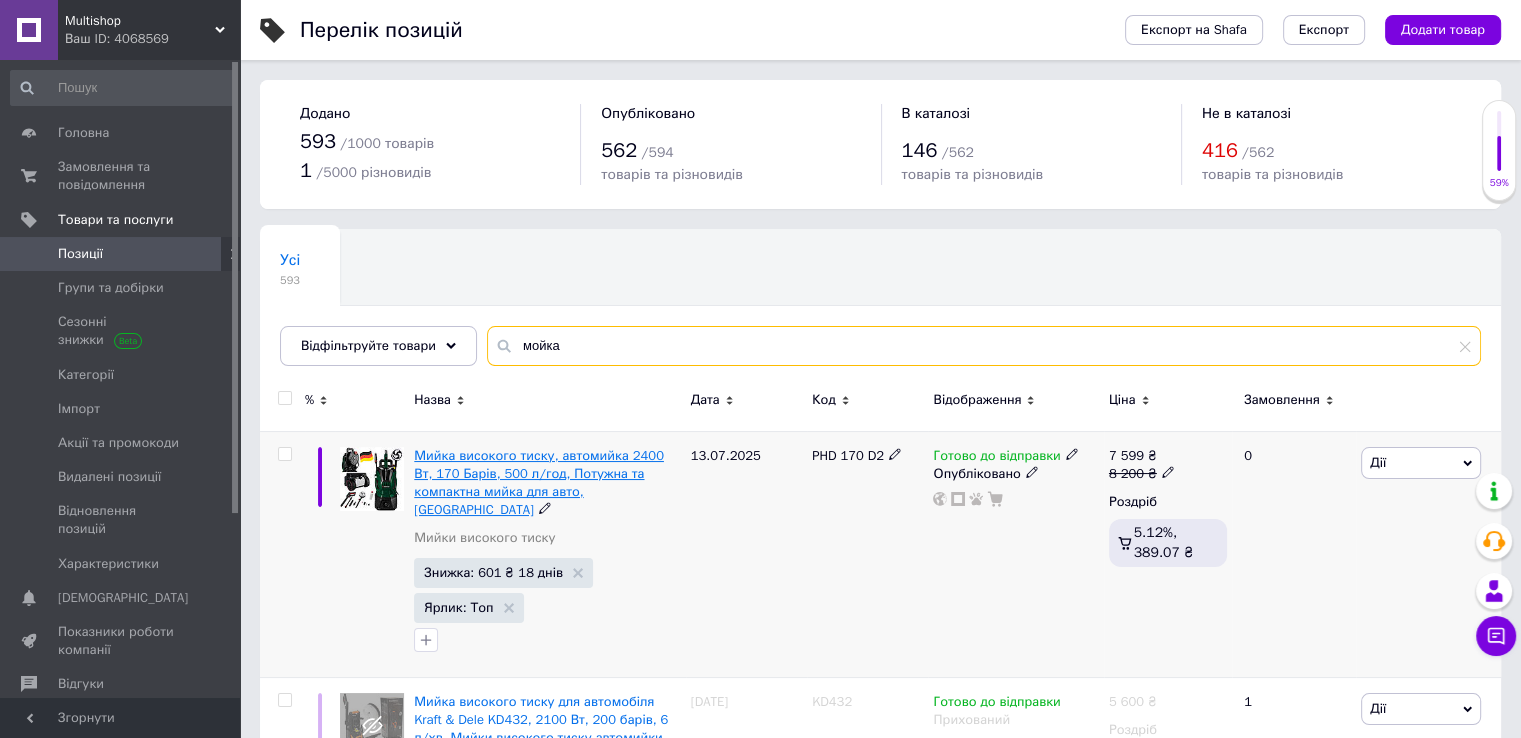 type on "мойка" 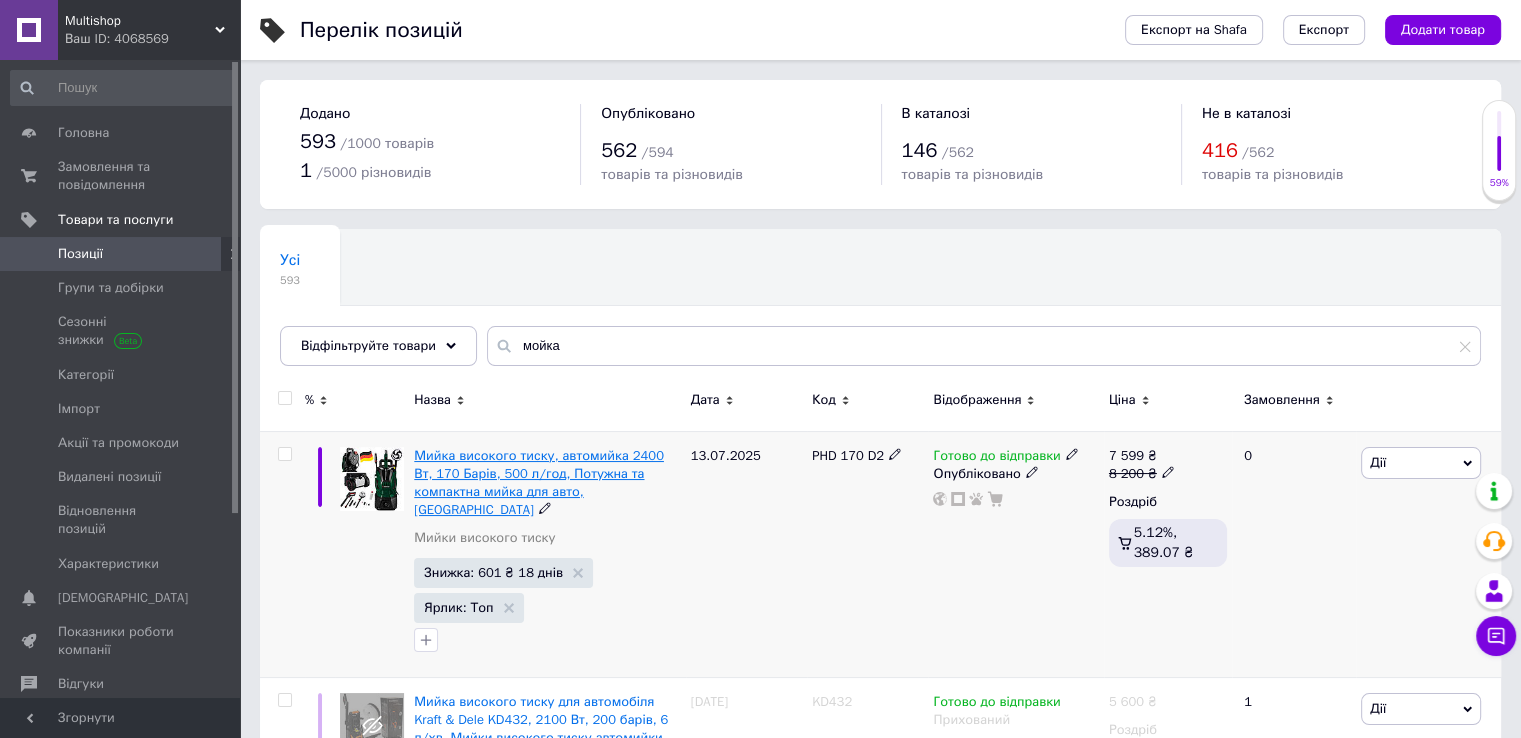 click on "Мийка високого тиску, автомийка 2400 Вт, 170 Барів, 500 л/год, Потужна та компактна мийка для авто, [GEOGRAPHIC_DATA]" at bounding box center [539, 483] 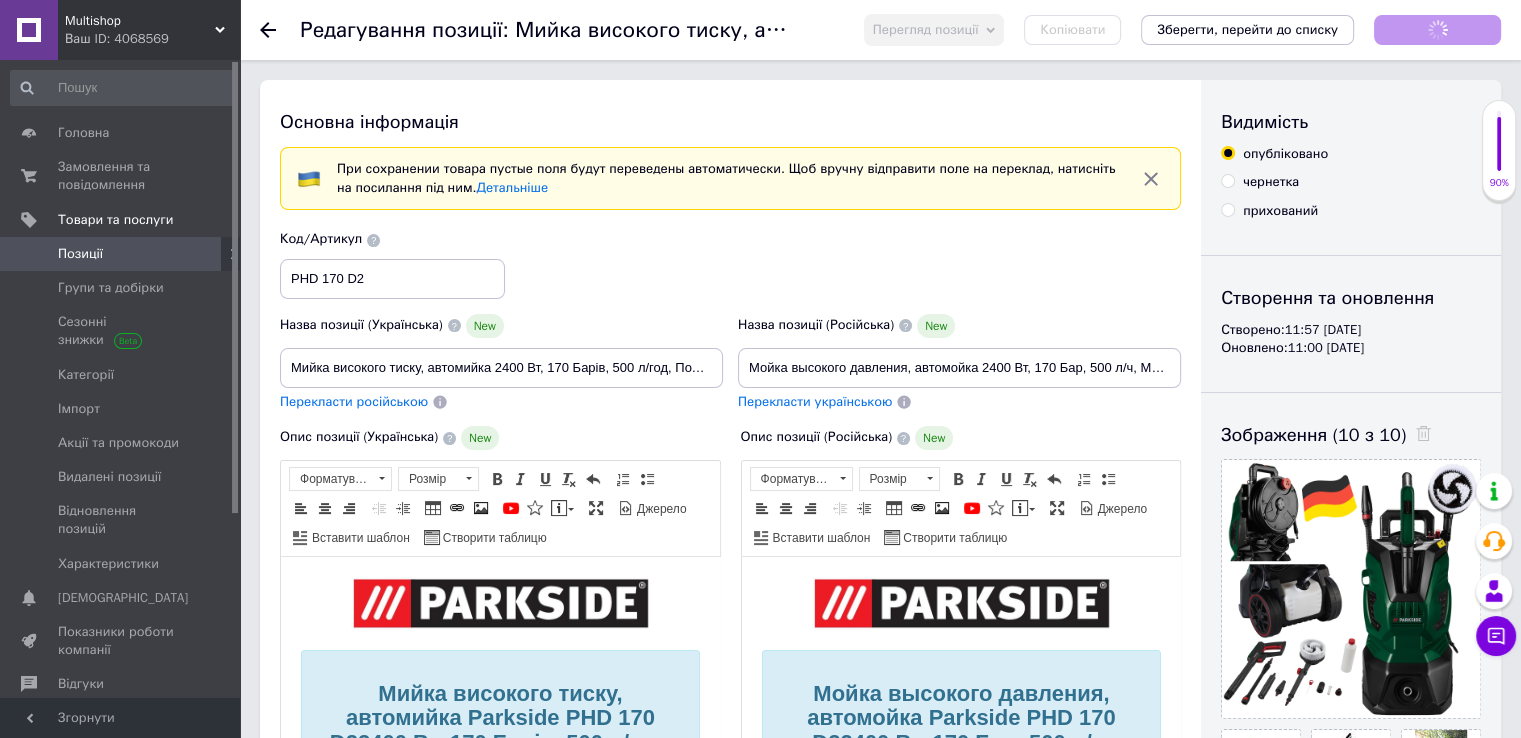 scroll, scrollTop: 0, scrollLeft: 0, axis: both 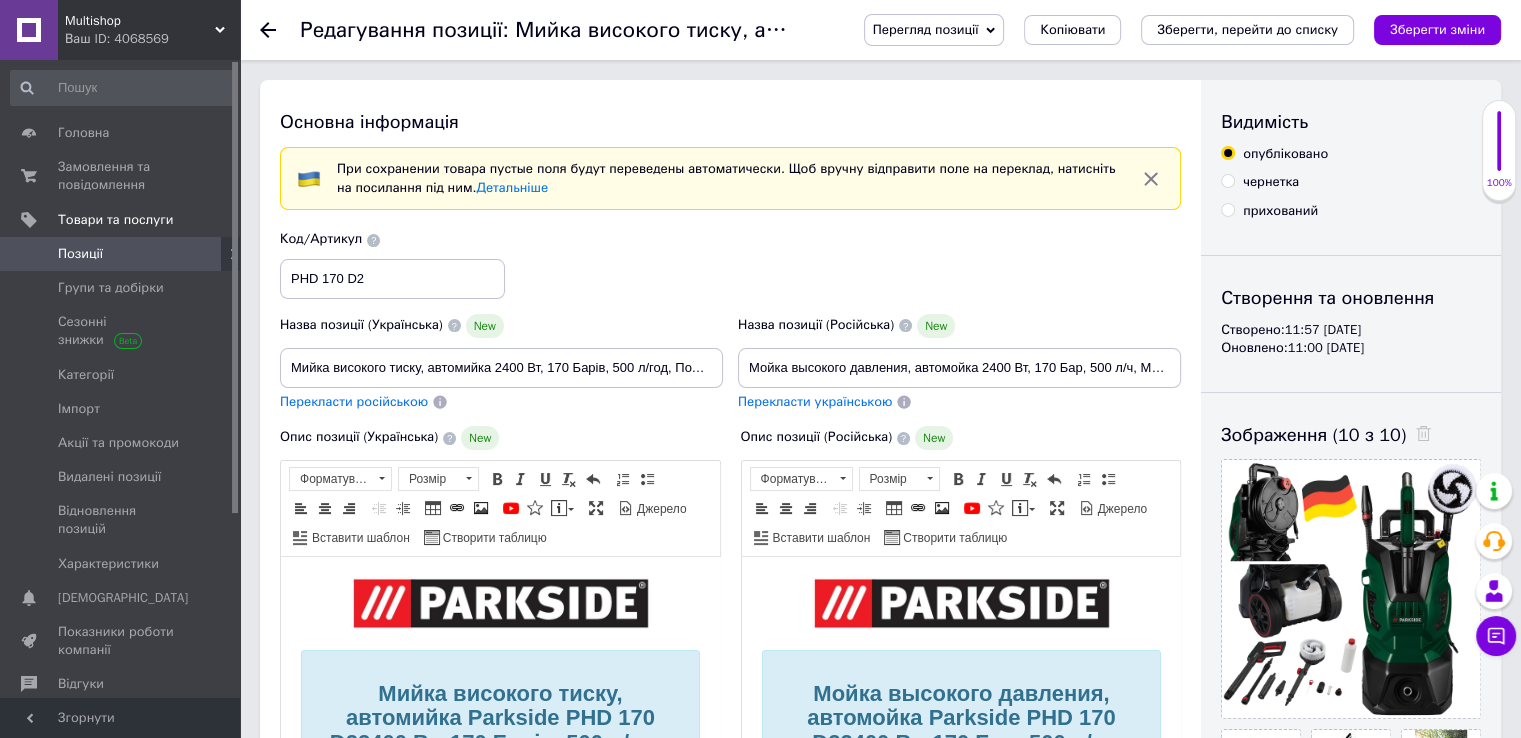 click on "Перегляд позиції" at bounding box center [926, 29] 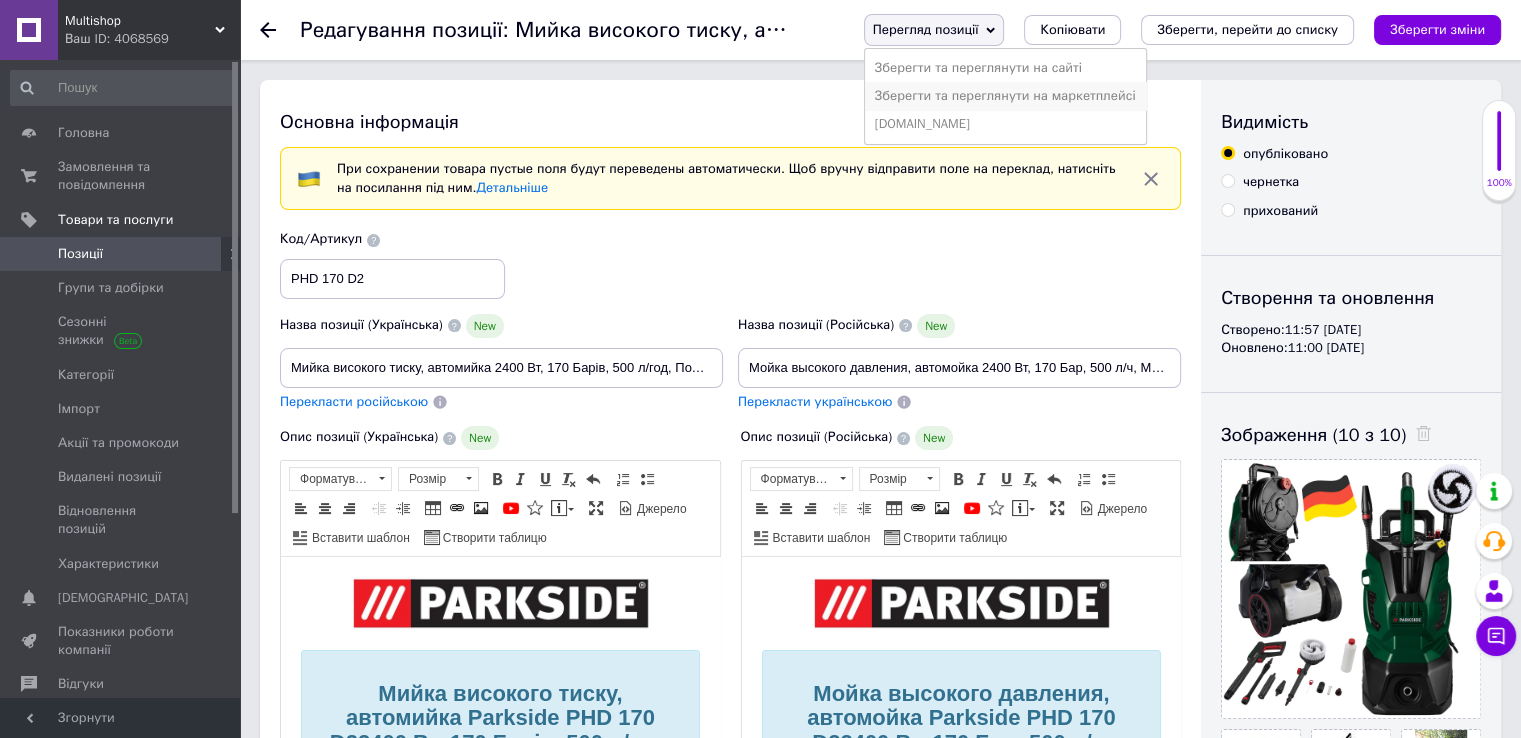 click on "Зберегти та переглянути на маркетплейсі" at bounding box center [1005, 96] 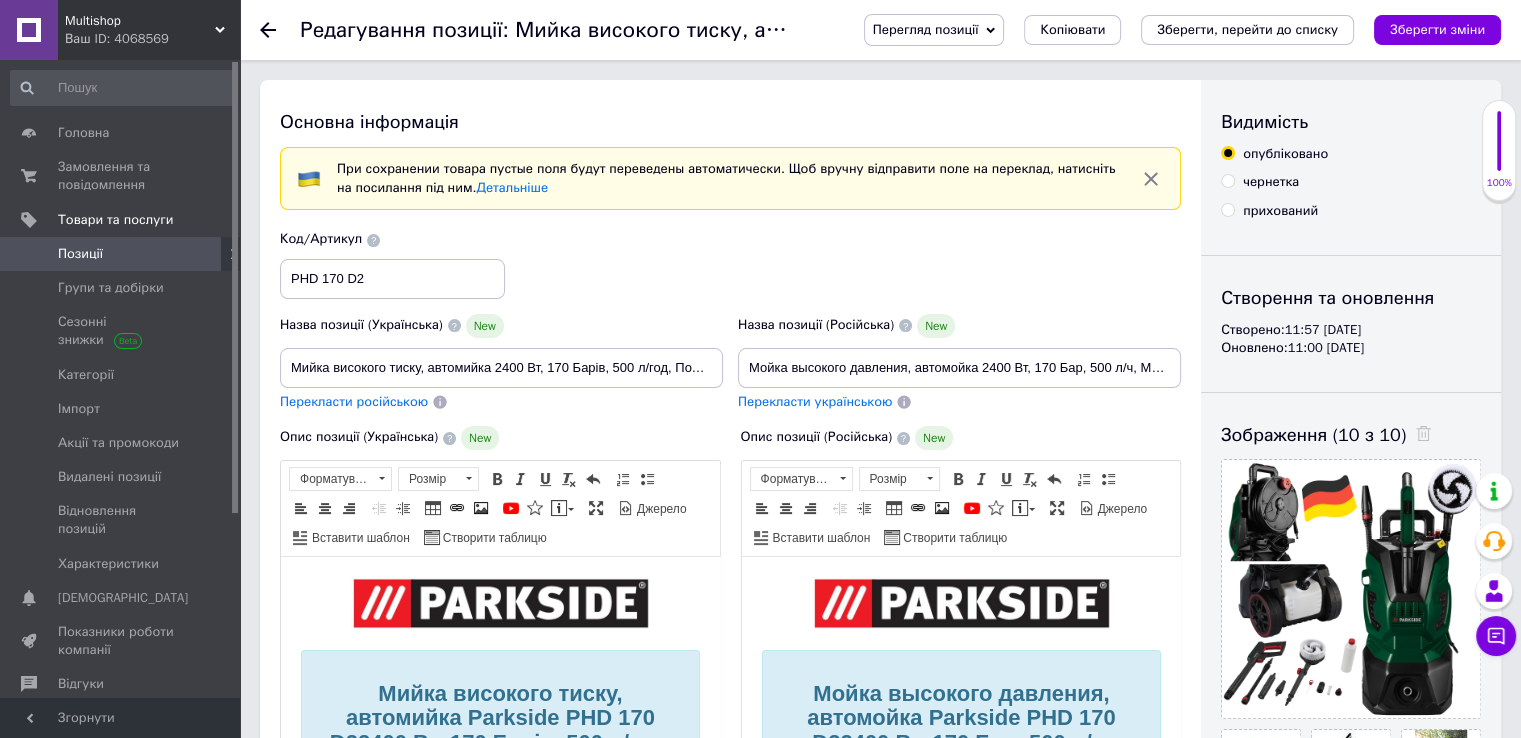click on "Позиції" at bounding box center (121, 254) 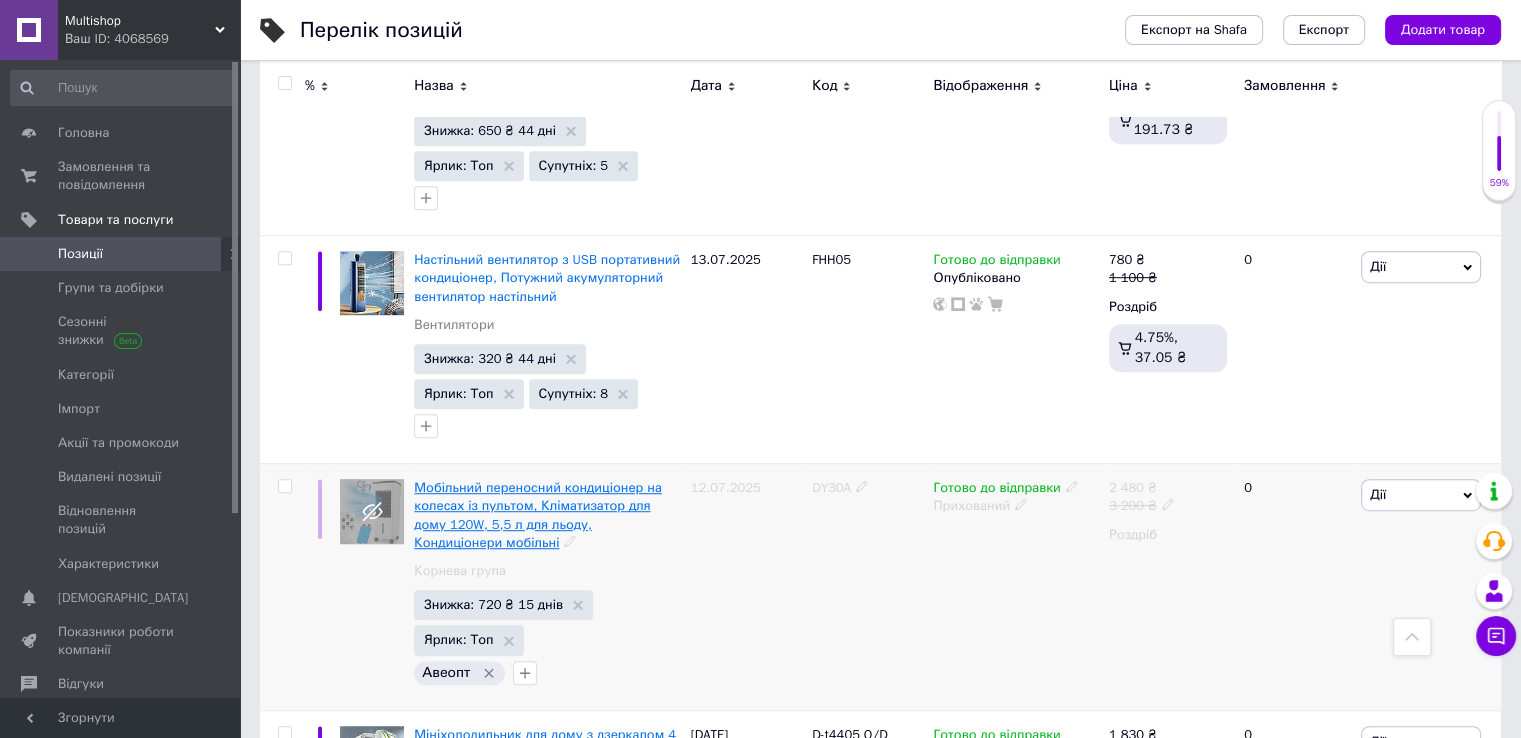 scroll, scrollTop: 1100, scrollLeft: 0, axis: vertical 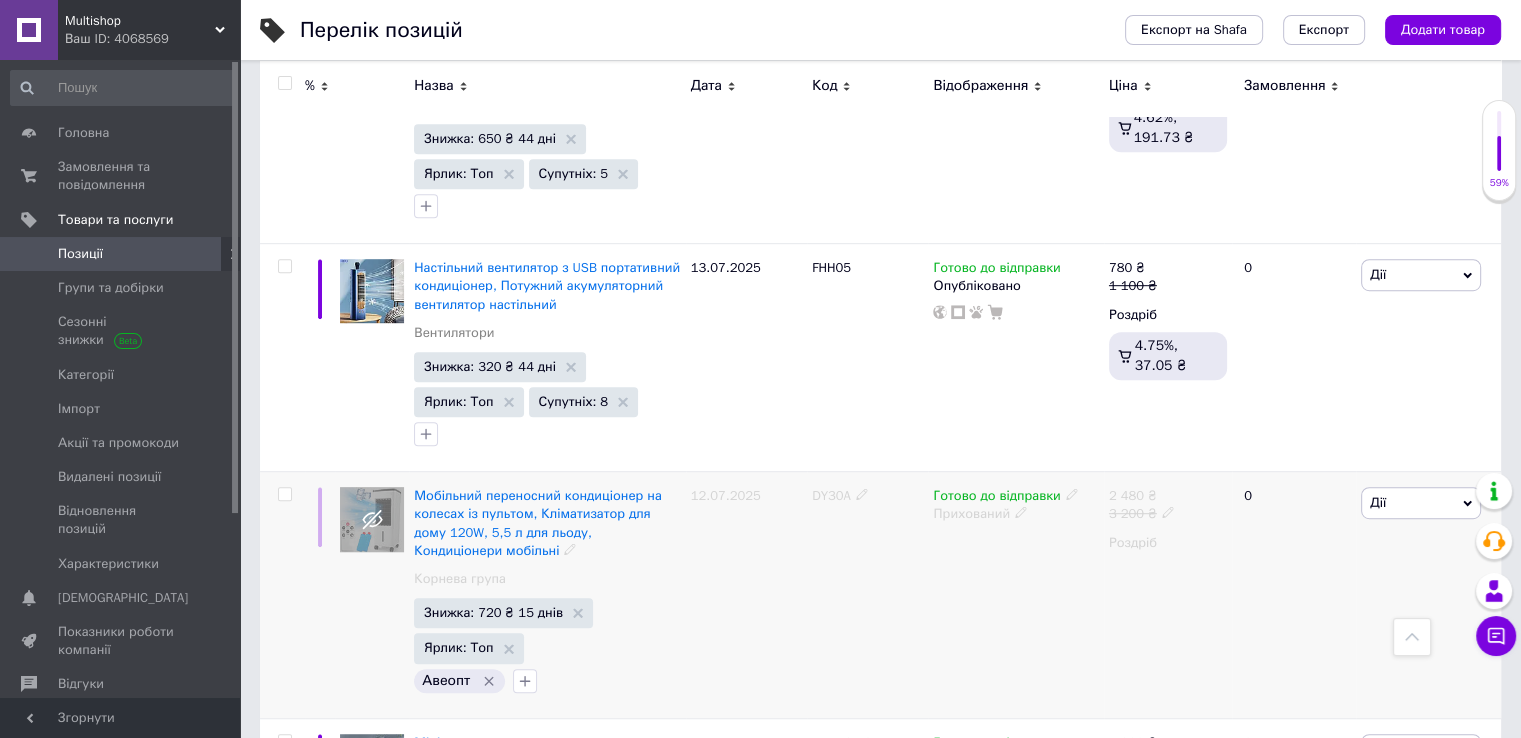 click on "DY30A" at bounding box center [831, 495] 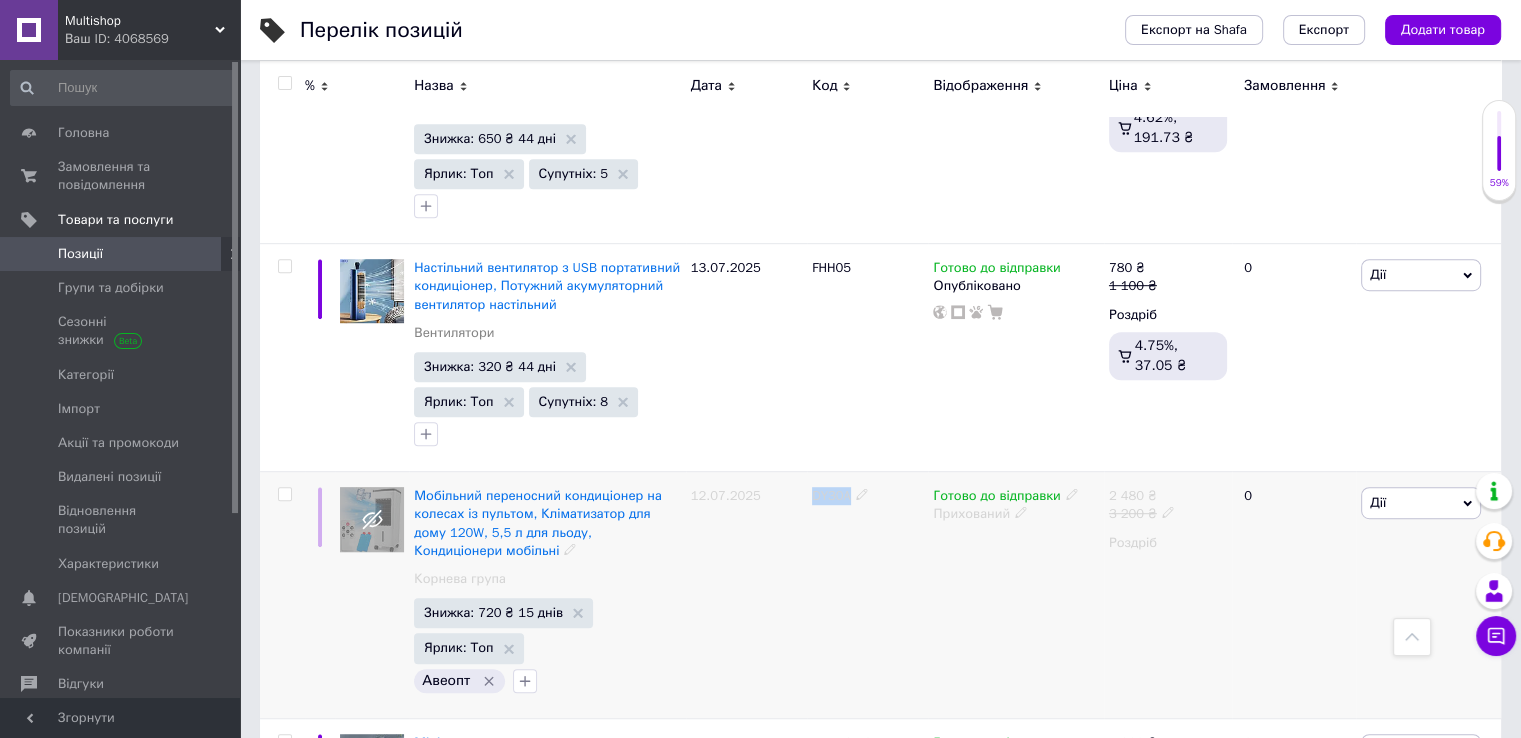 click on "DY30A" at bounding box center [831, 495] 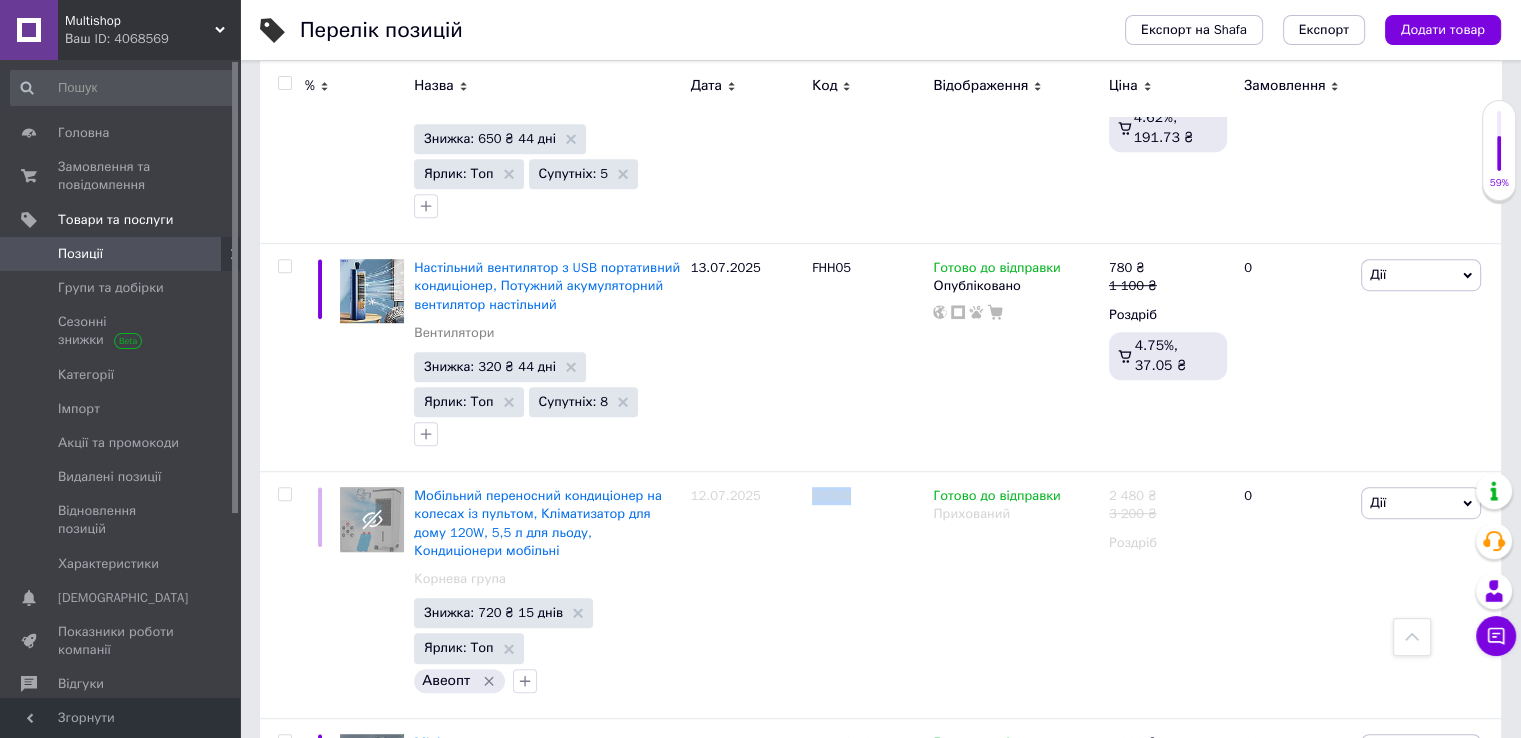 copy on "DY30A" 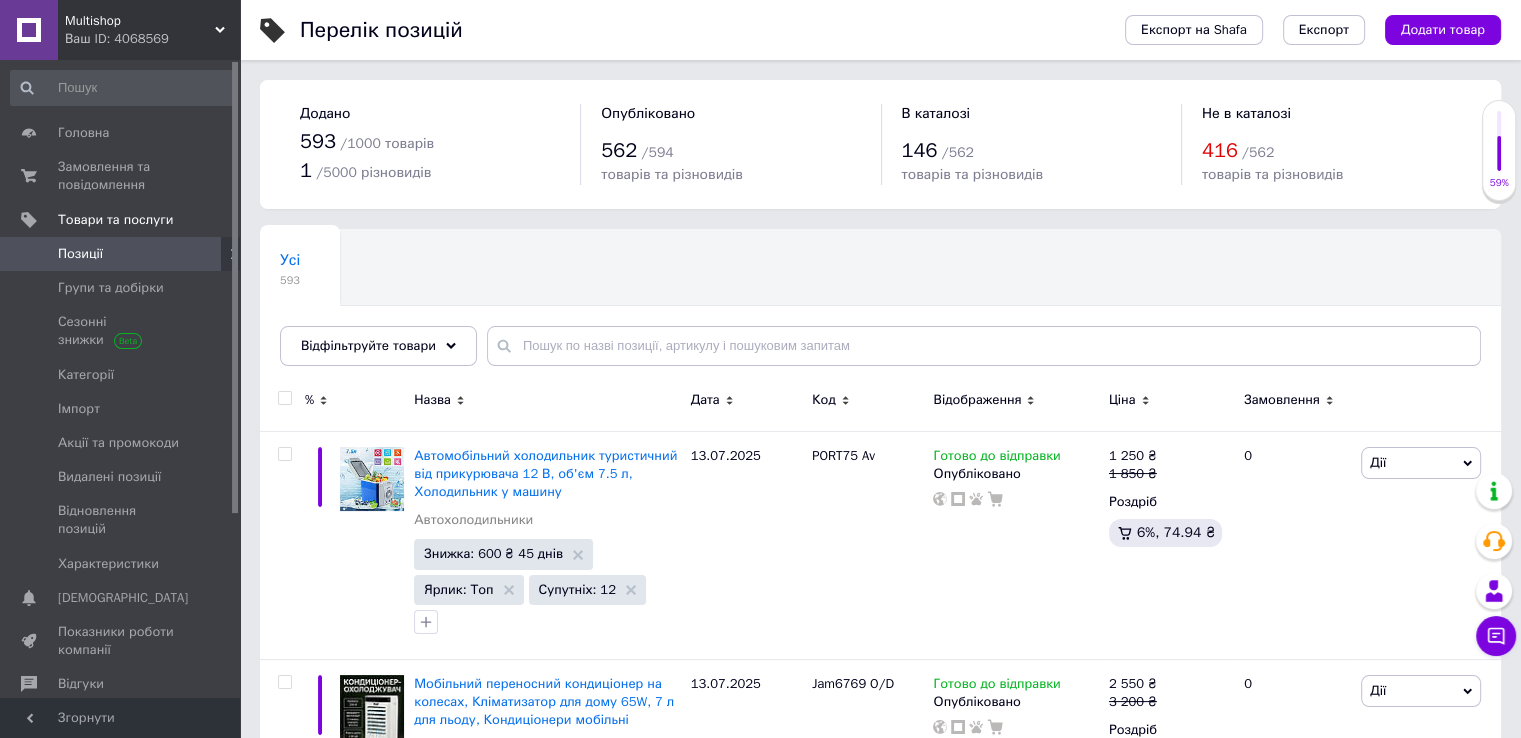 click on "Усі 593 Ok Відфільтровано...  Зберегти" at bounding box center [880, 307] 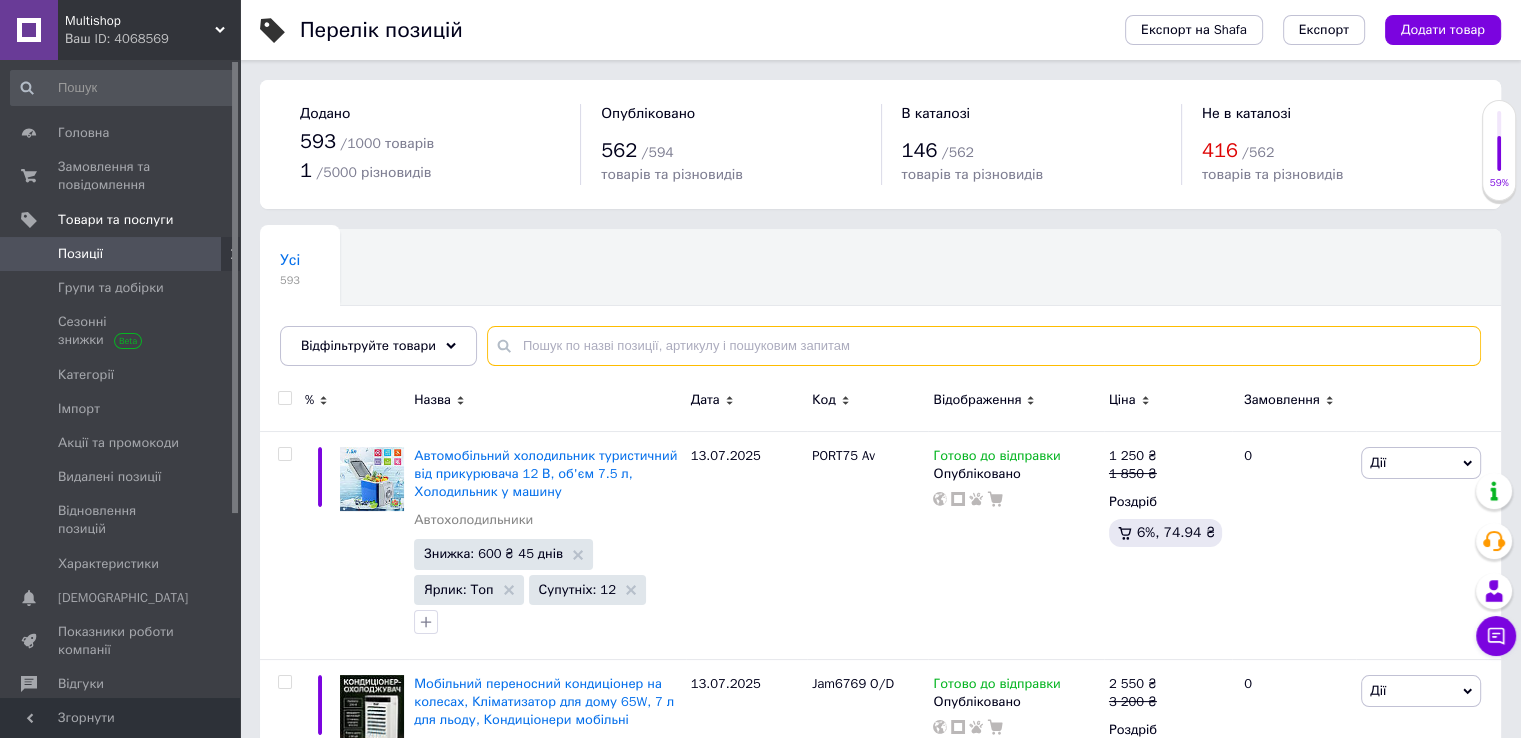 click at bounding box center [984, 346] 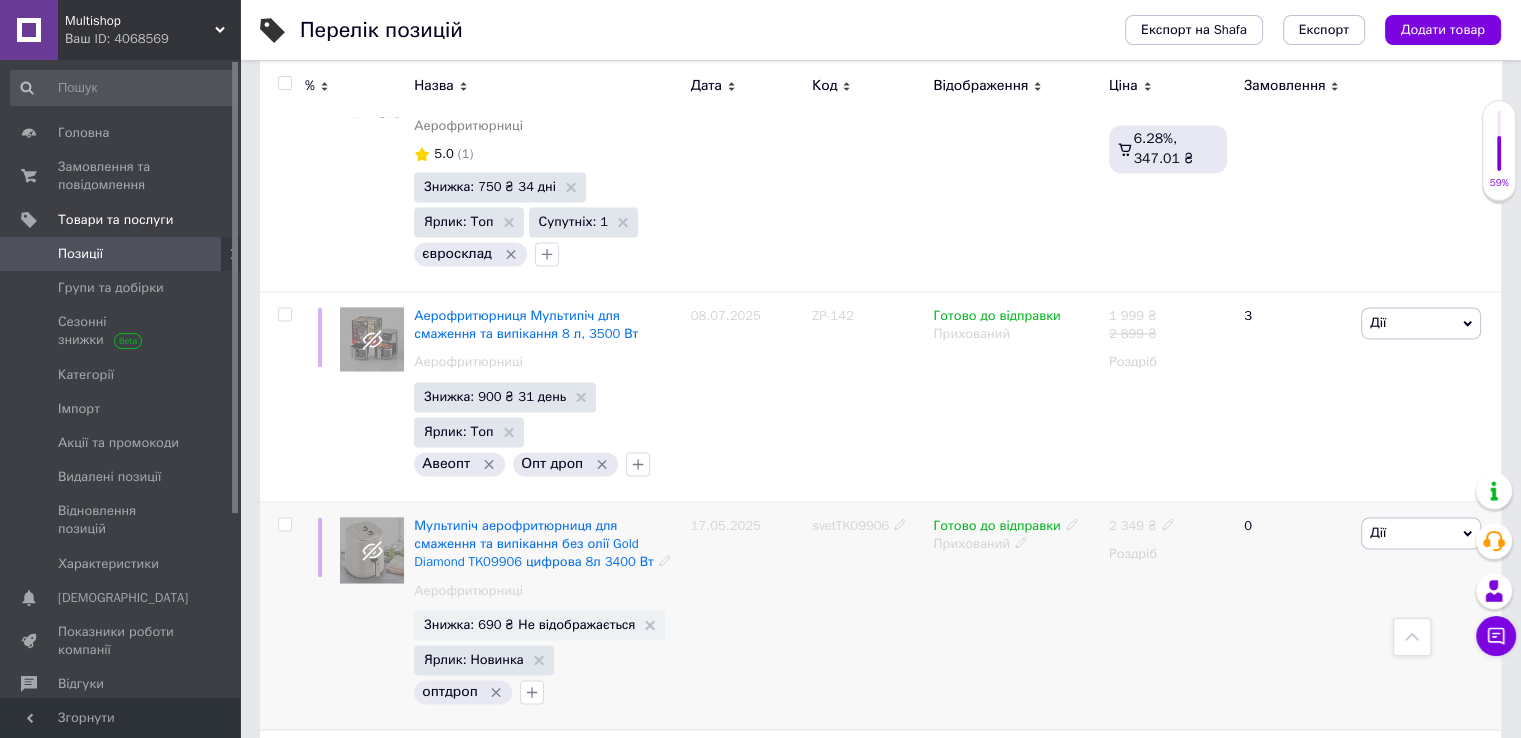 scroll, scrollTop: 3060, scrollLeft: 0, axis: vertical 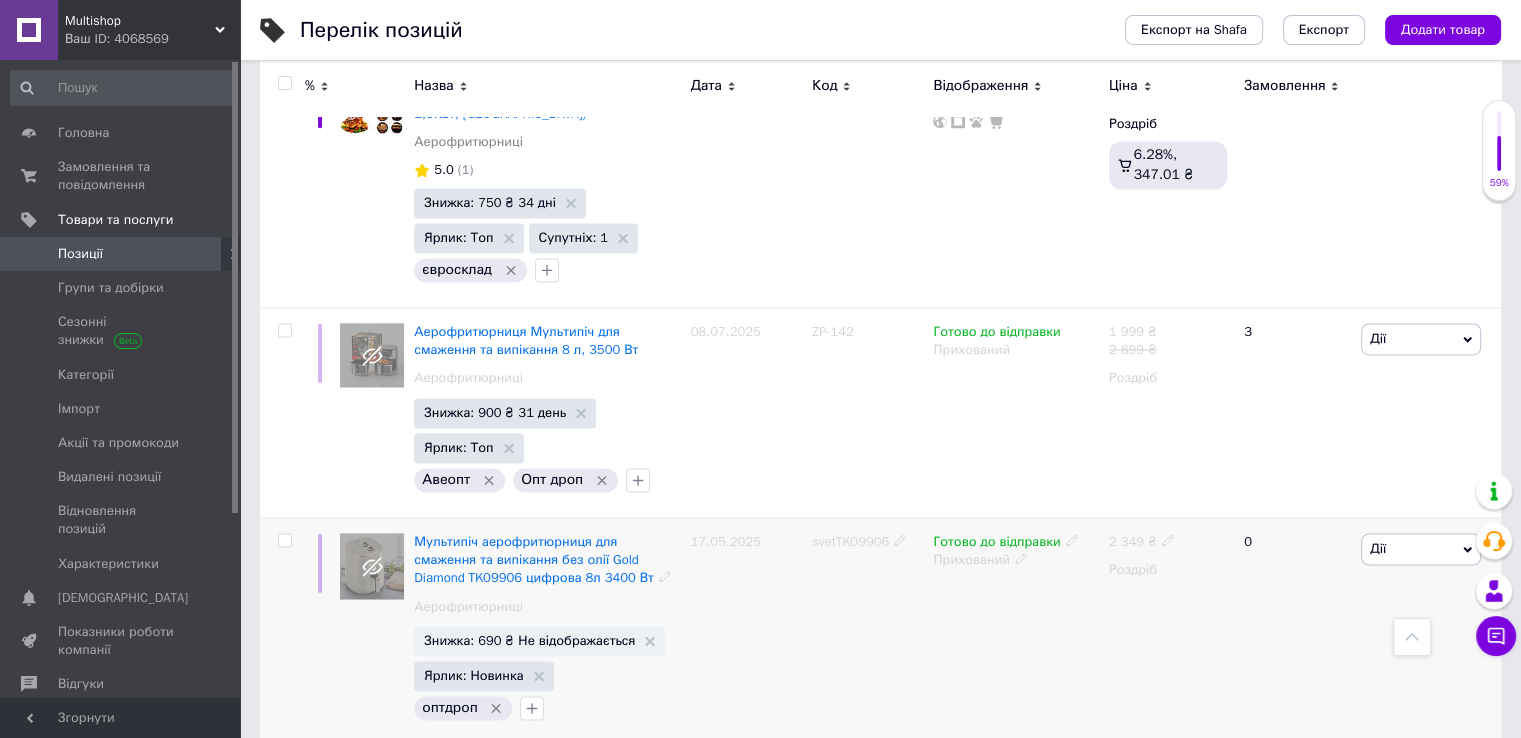 click on "svetTK09906" at bounding box center [850, 541] 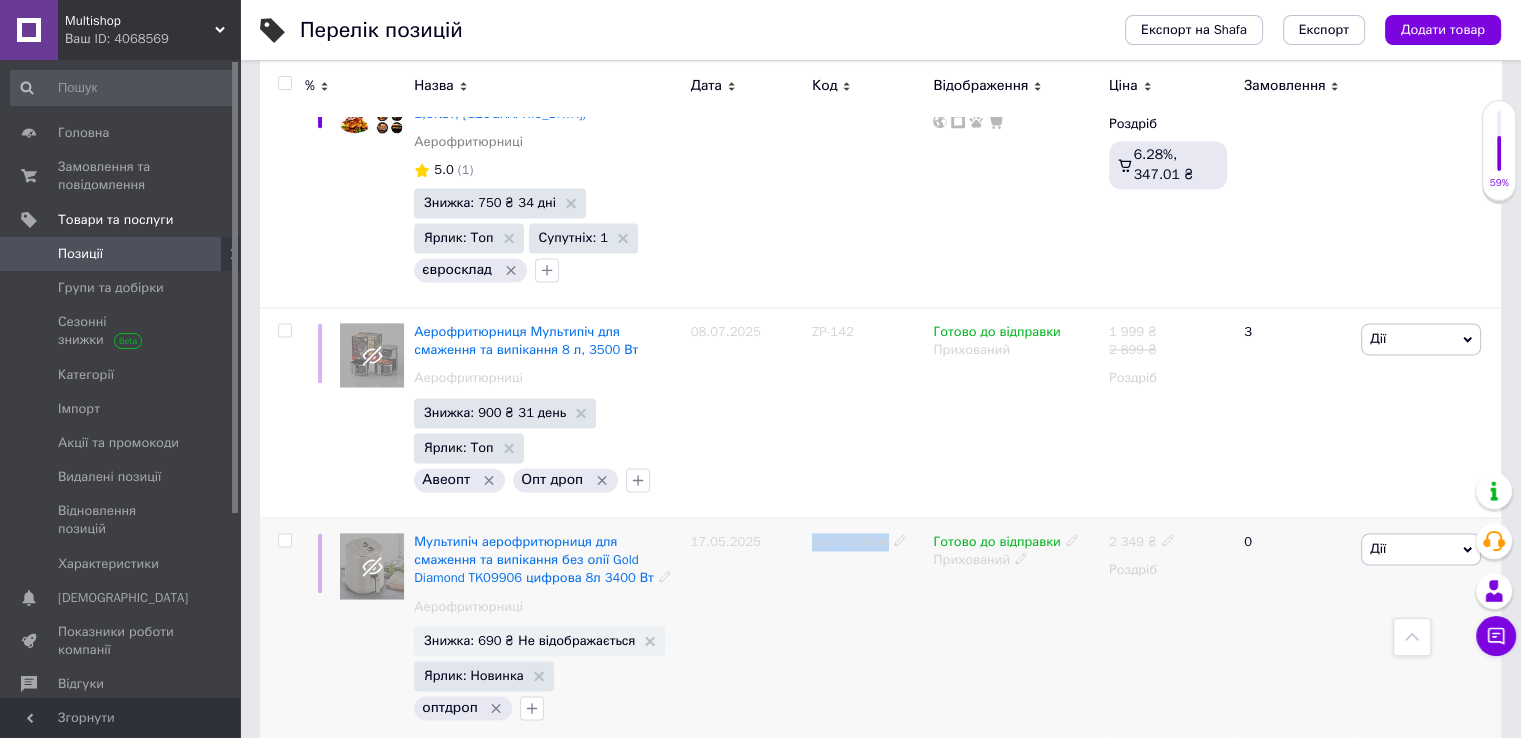 click on "svetTK09906" at bounding box center [850, 541] 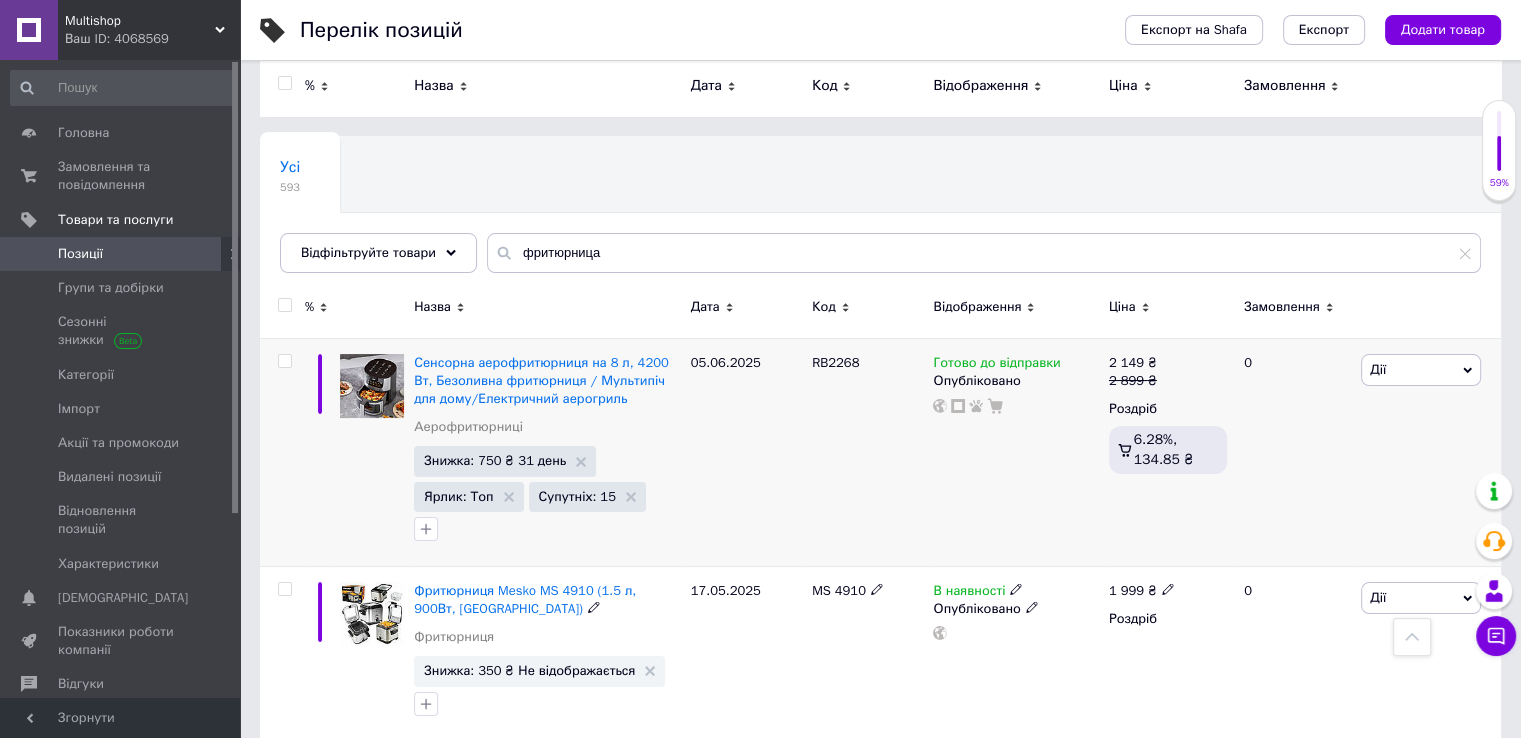 scroll, scrollTop: 0, scrollLeft: 0, axis: both 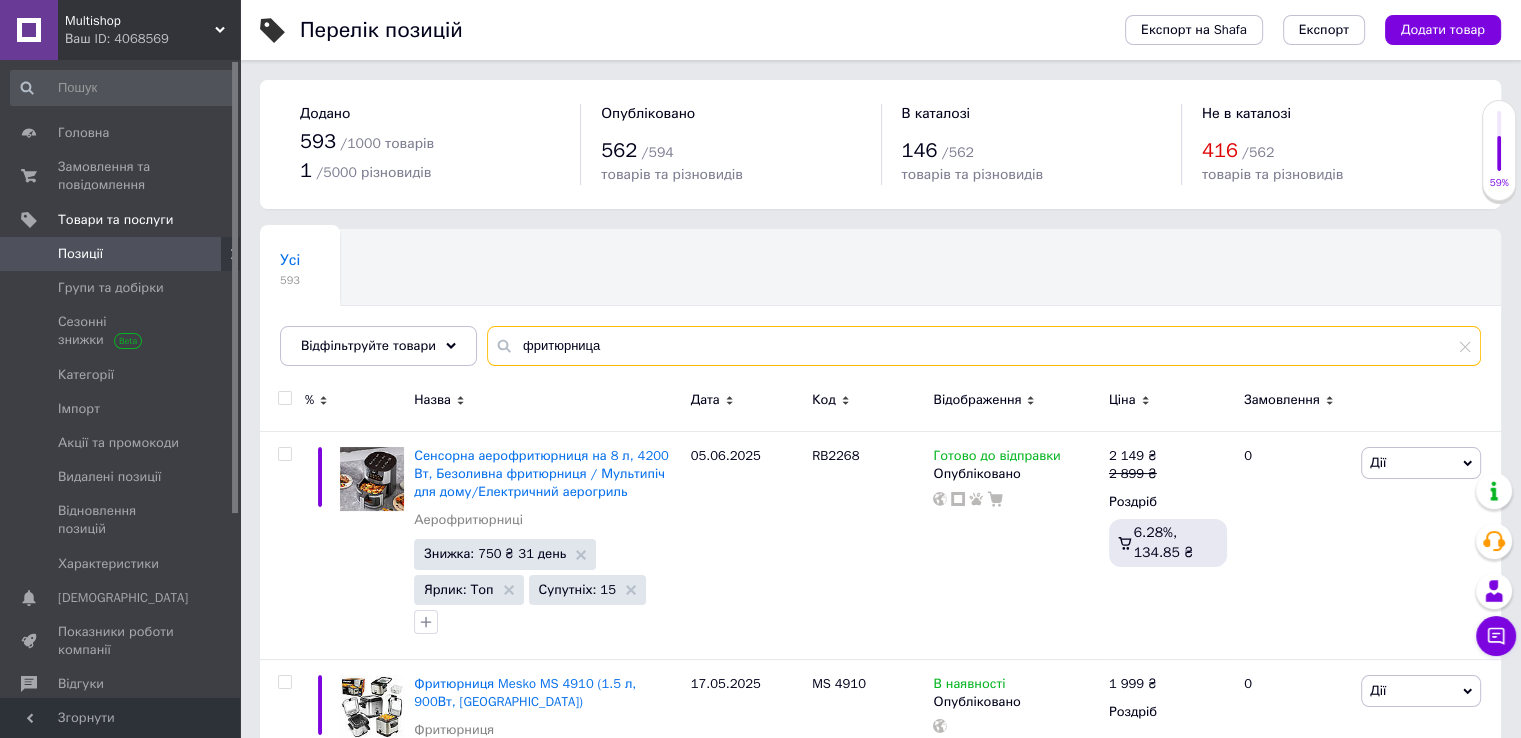 click on "фритюрница" at bounding box center (984, 346) 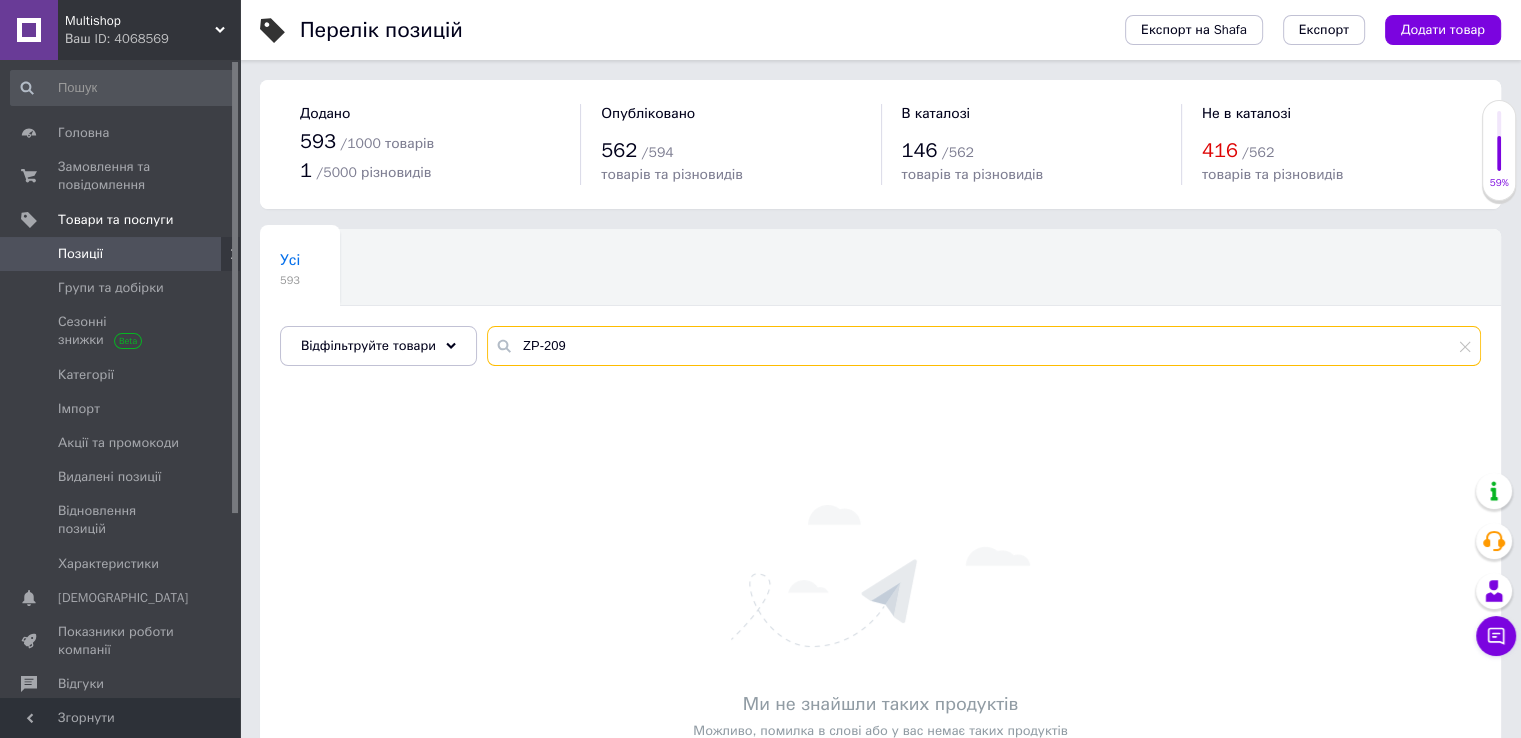 type on "фритюрница" 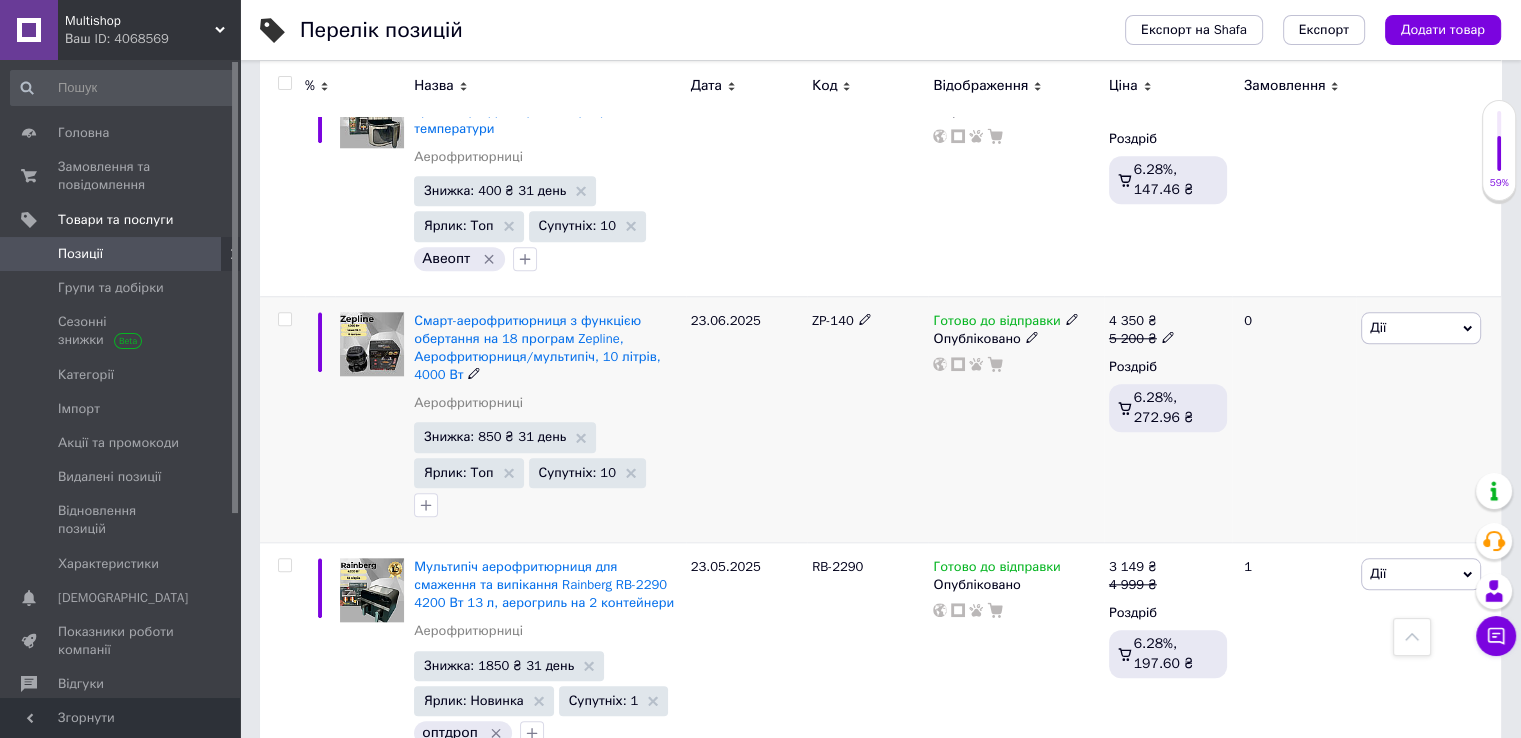 scroll, scrollTop: 1900, scrollLeft: 0, axis: vertical 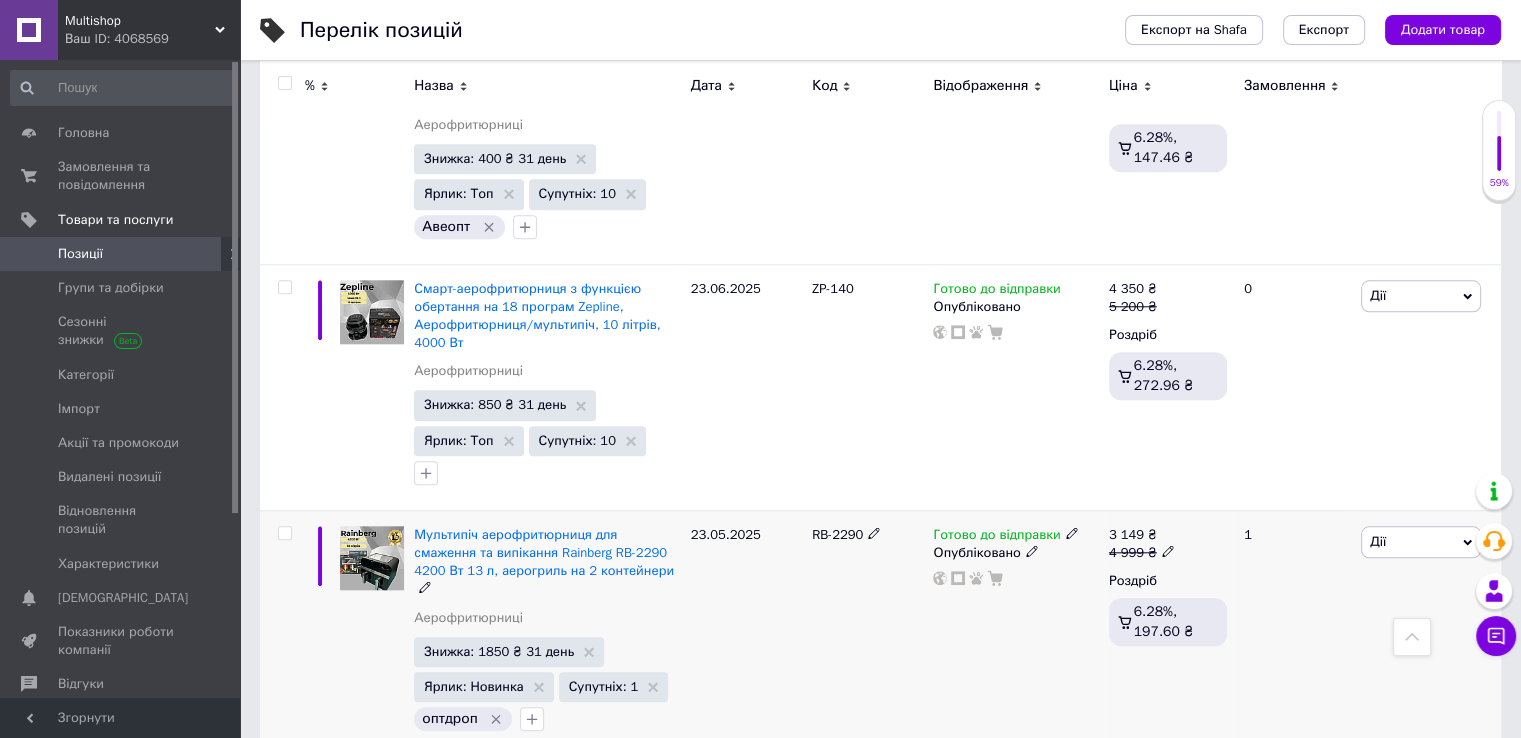 click on "Дії" at bounding box center [1421, 542] 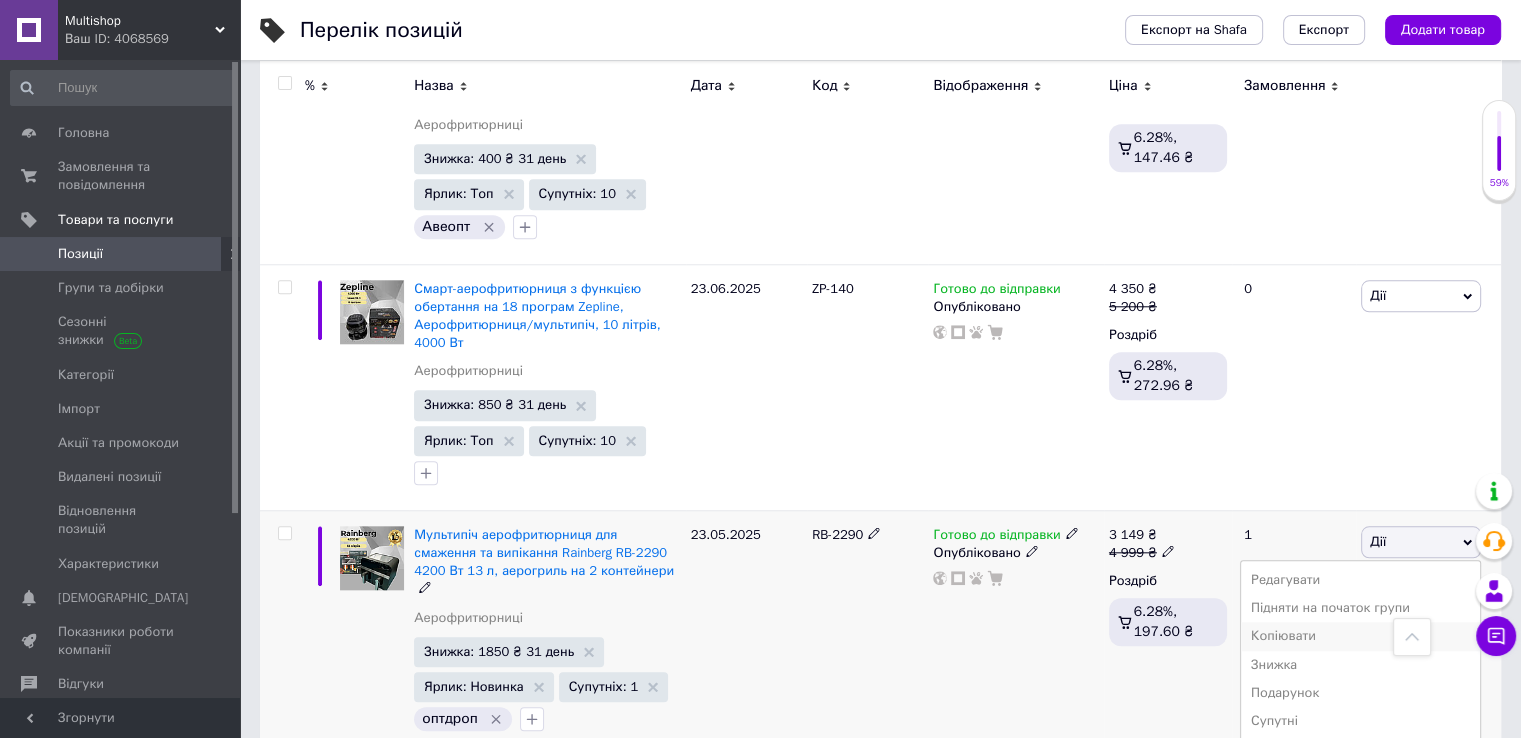 click on "Копіювати" at bounding box center (1360, 636) 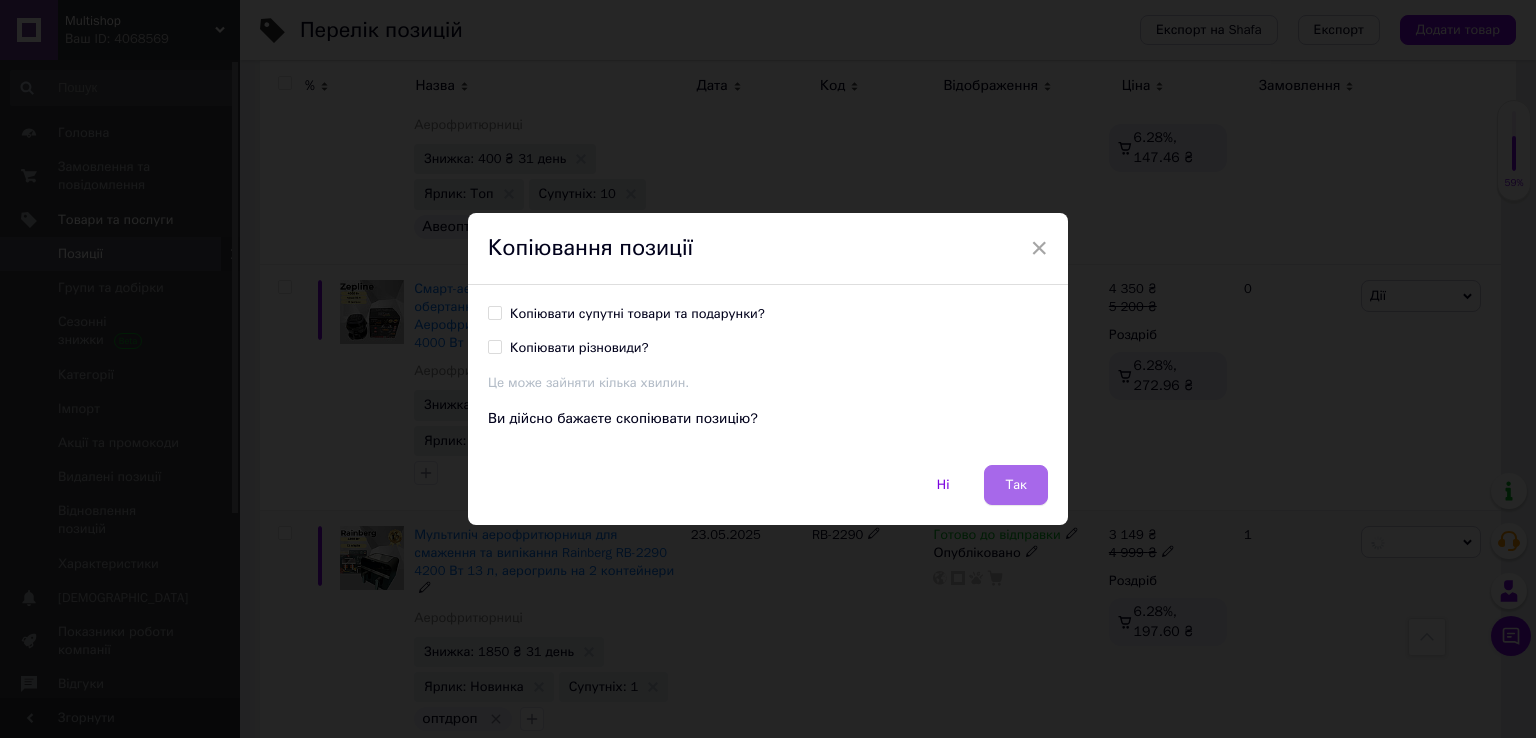 click on "Так" at bounding box center [1016, 485] 